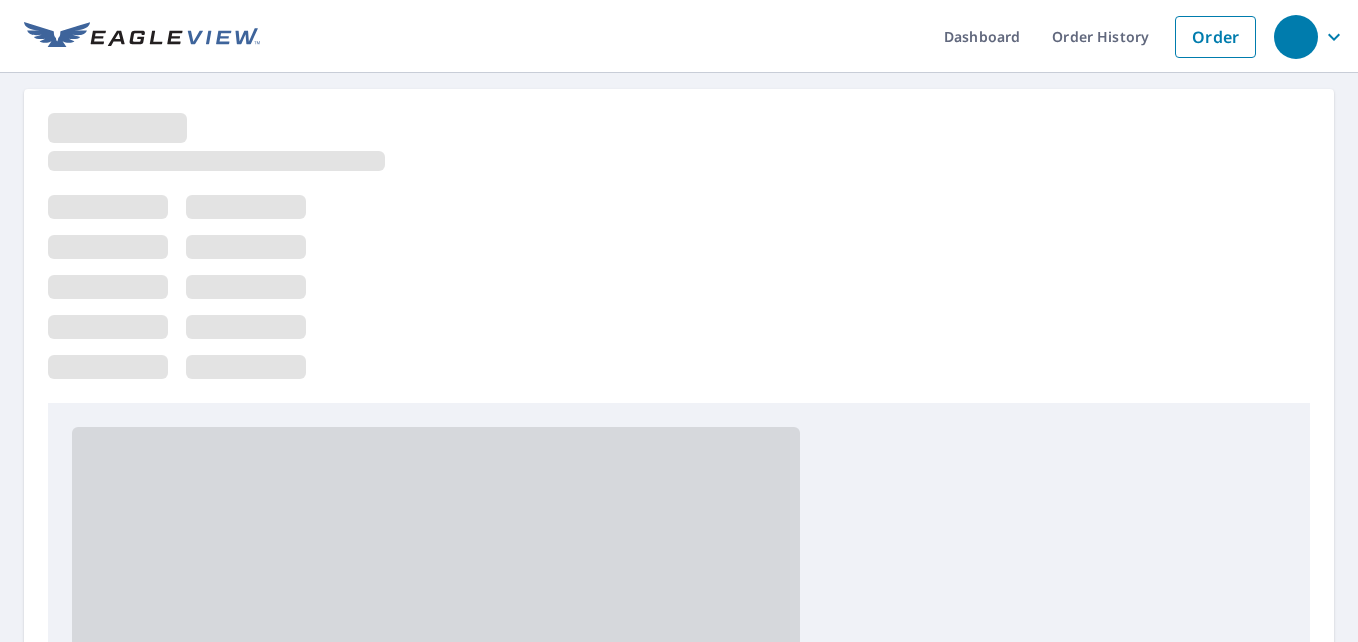 scroll, scrollTop: 0, scrollLeft: 0, axis: both 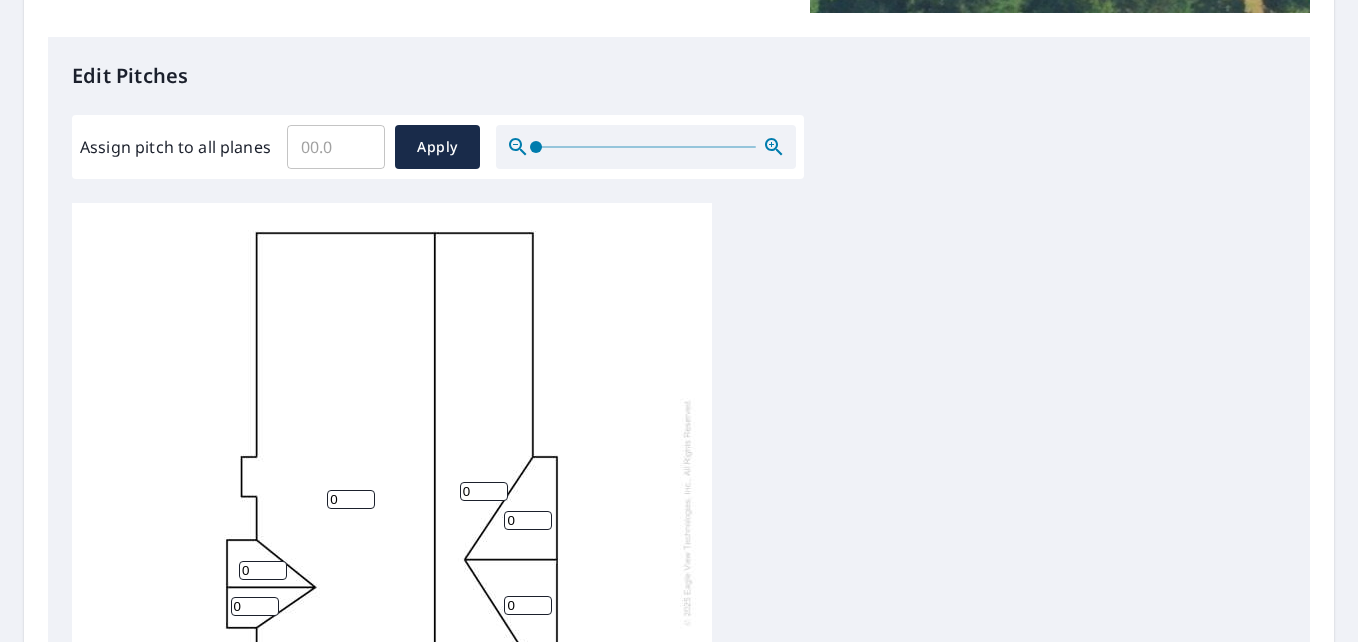 click on "0" at bounding box center [351, 499] 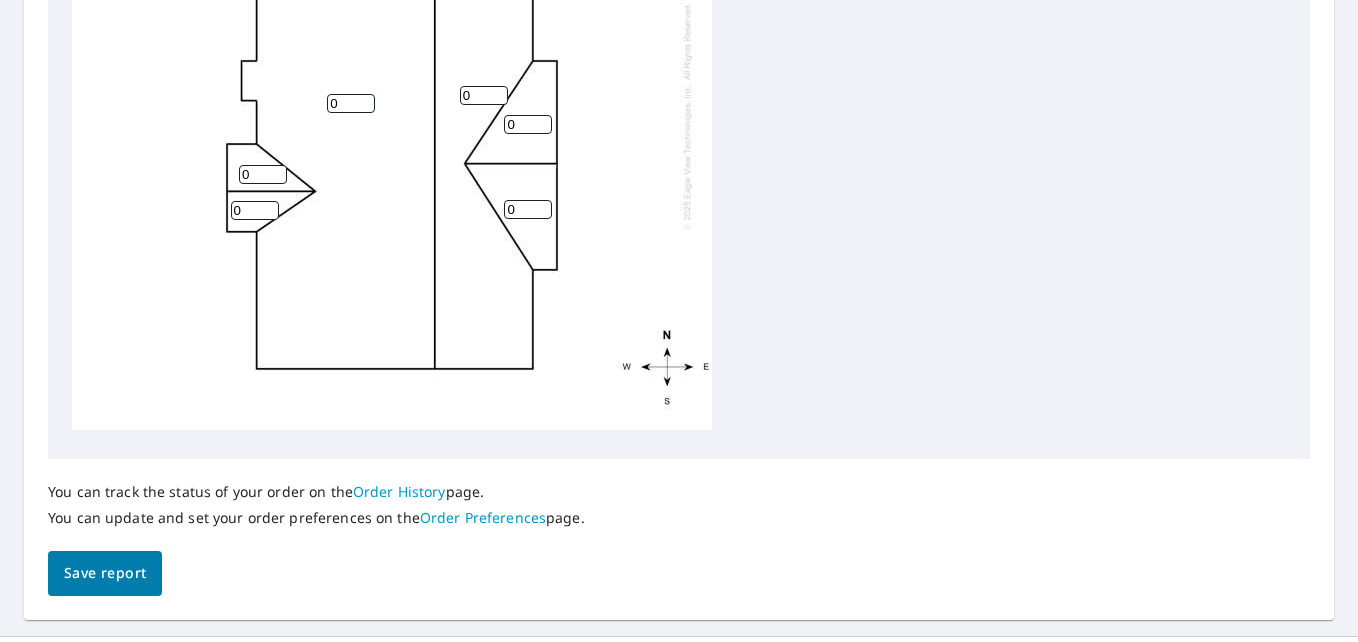 scroll, scrollTop: 941, scrollLeft: 0, axis: vertical 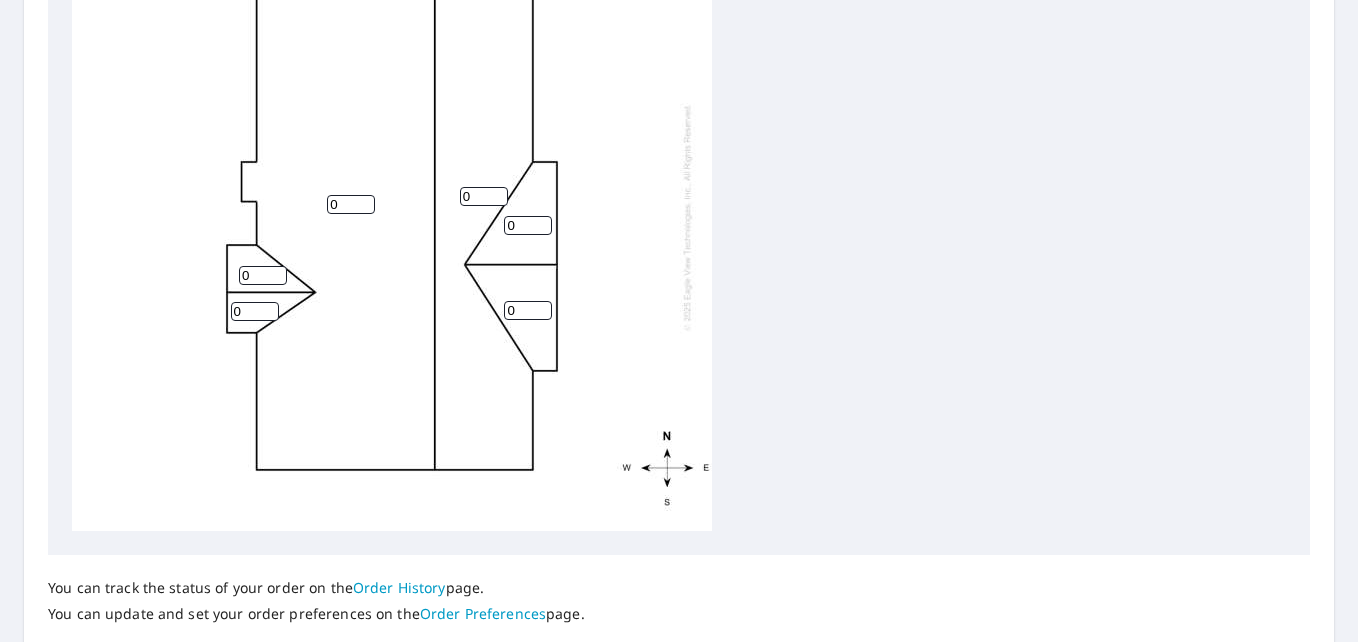 click on "0" at bounding box center (484, 196) 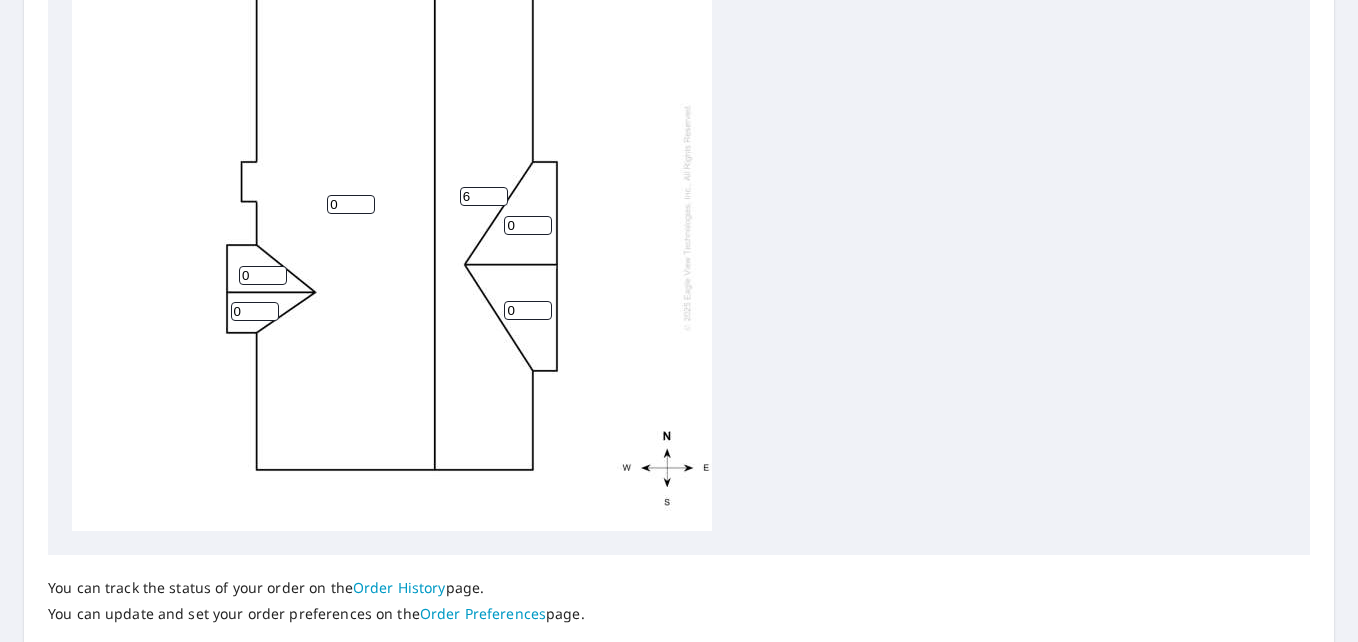 type on "6" 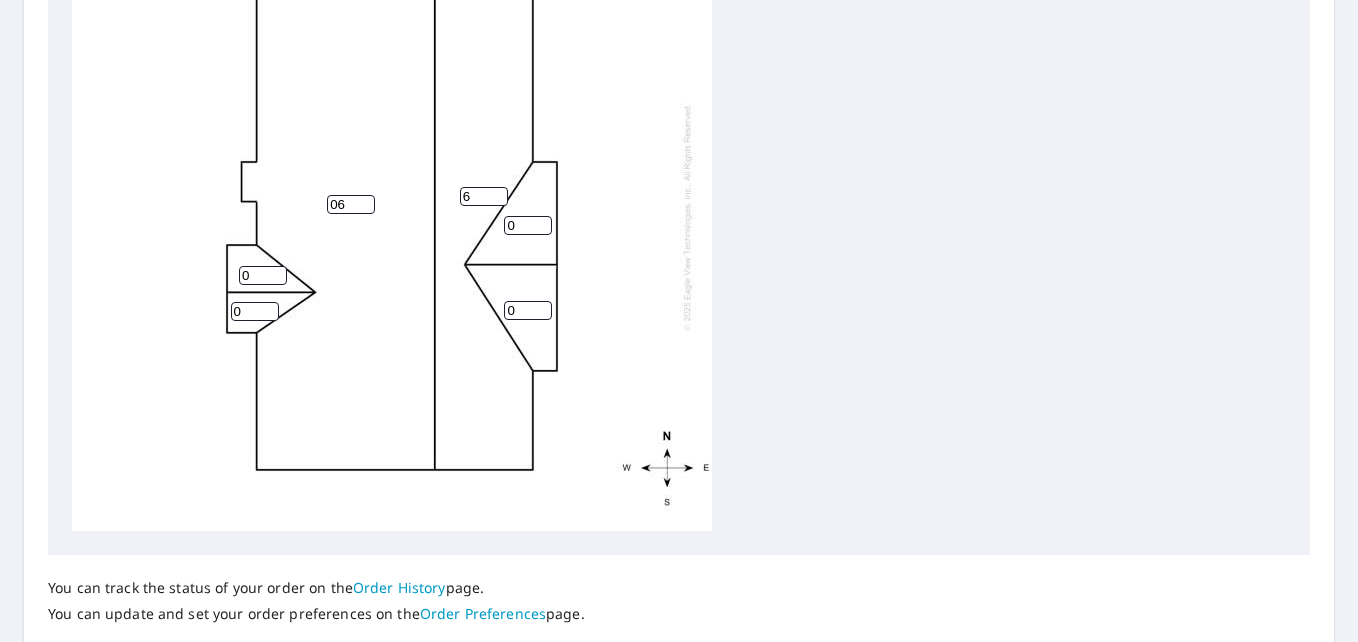 type on "06" 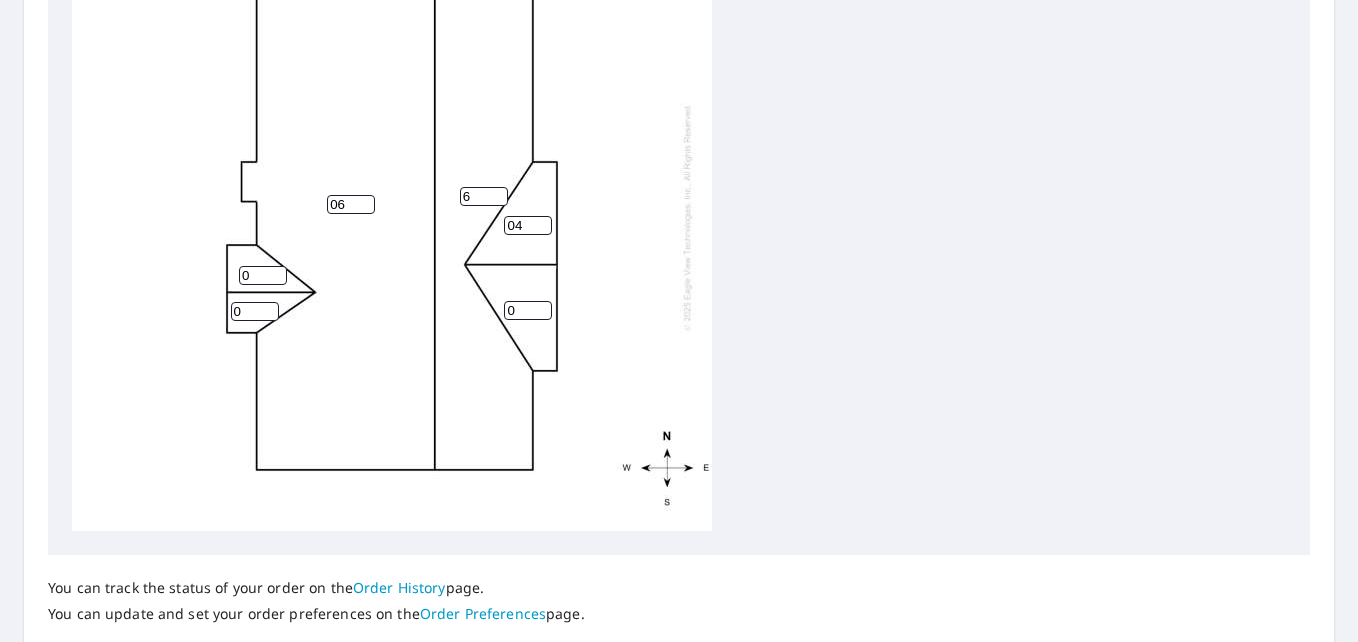 type on "04" 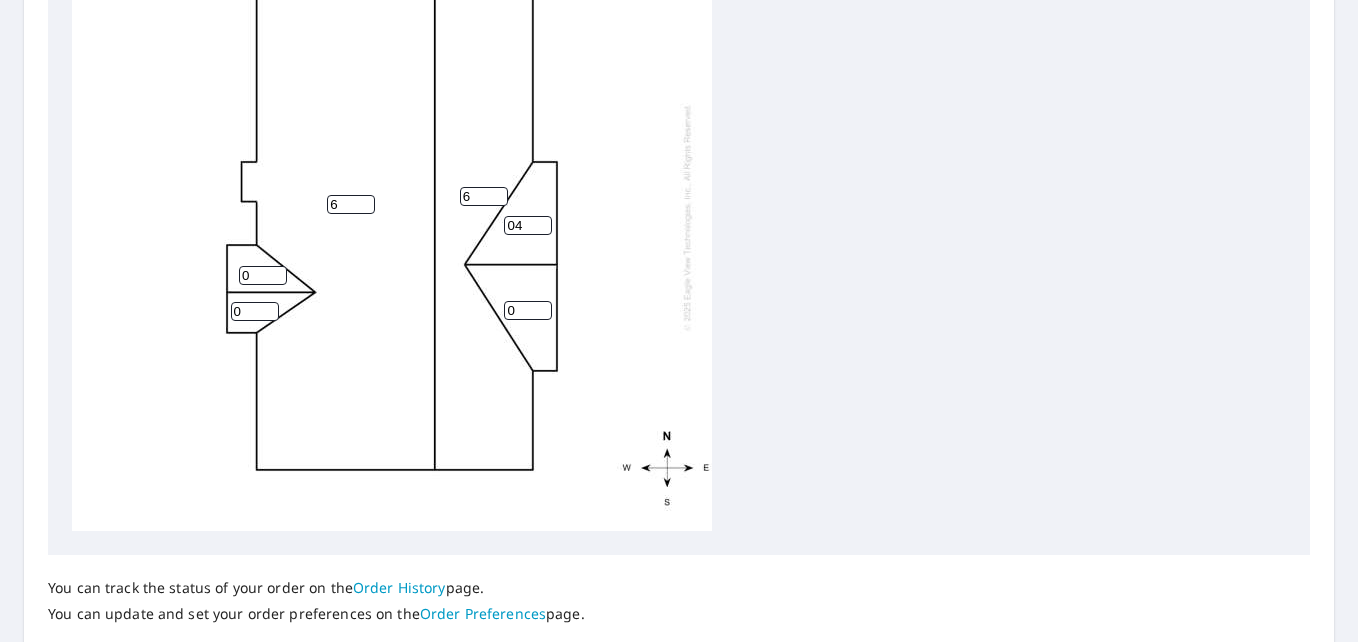 type on "6" 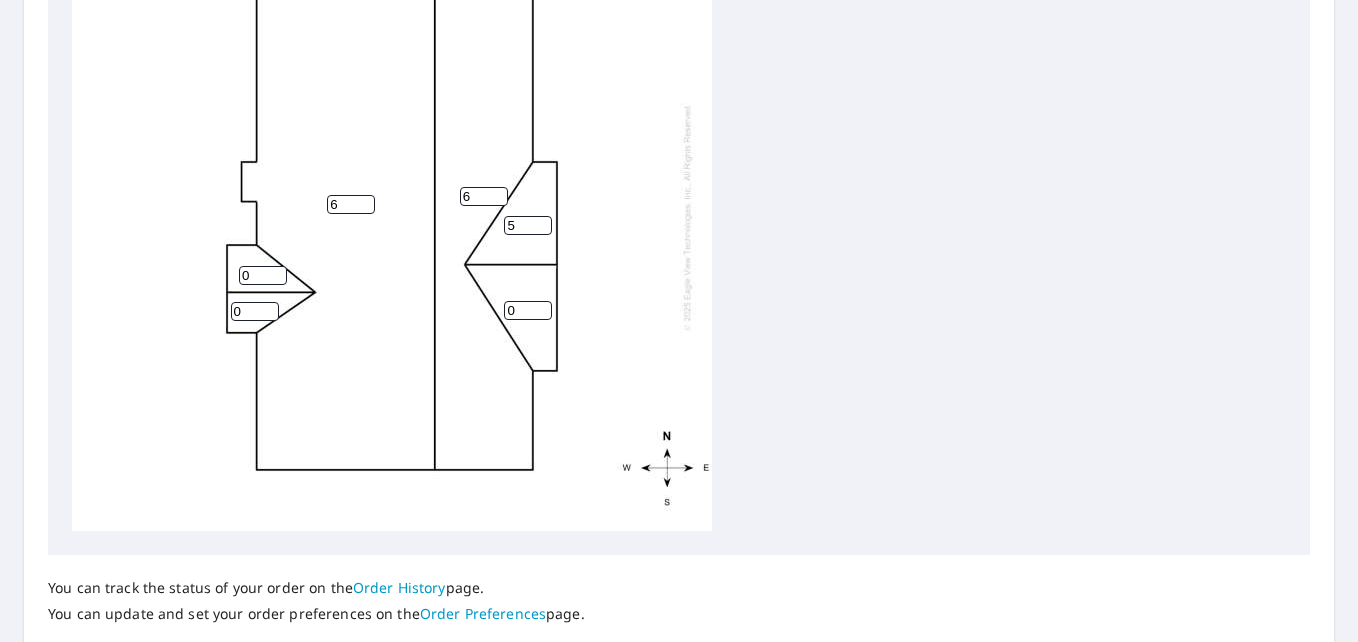 type on "5" 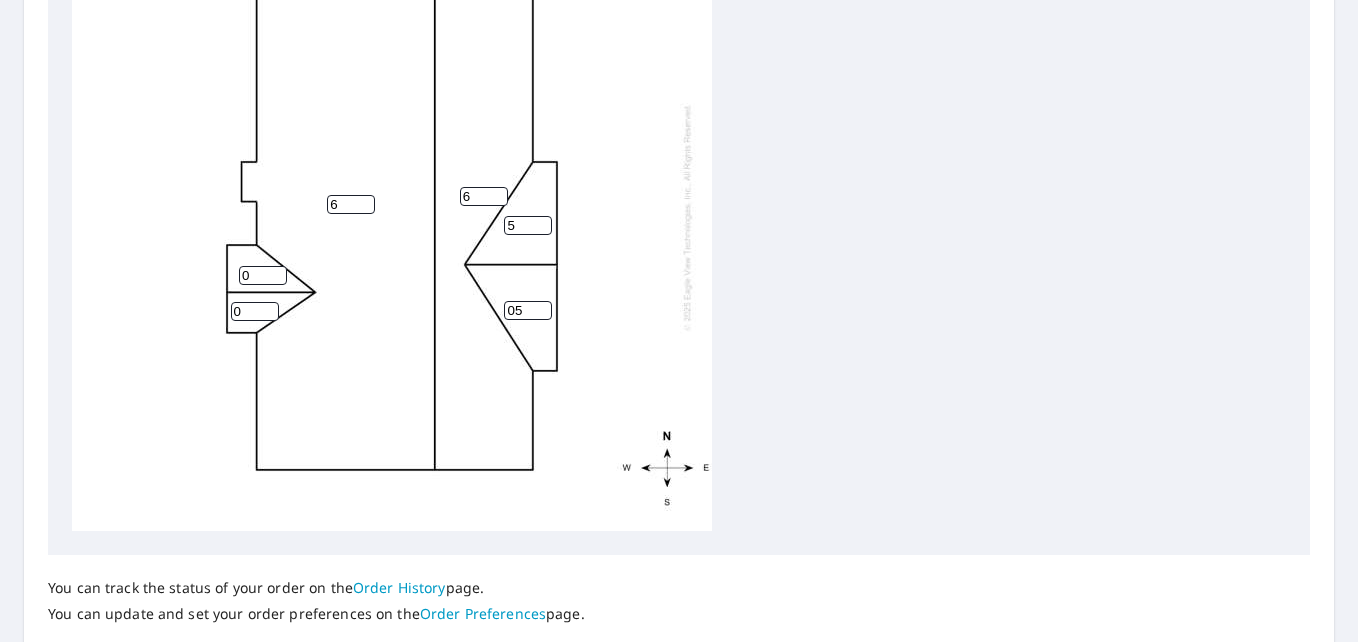 type on "0" 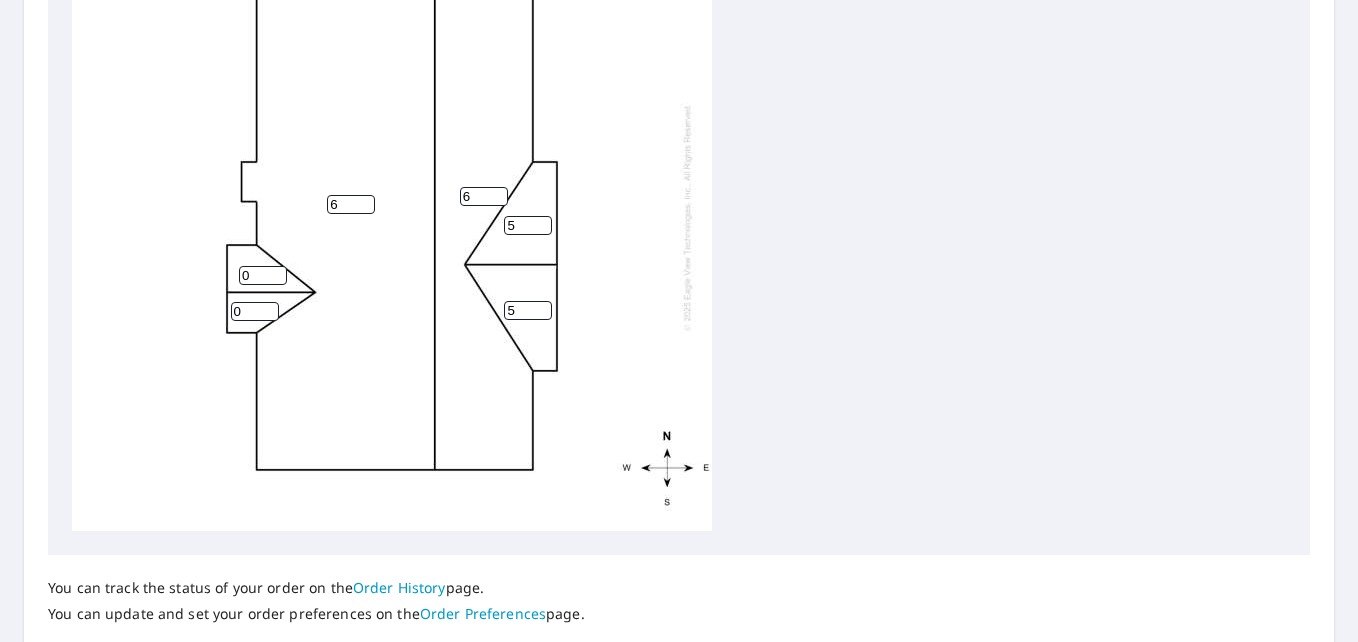 type on "5" 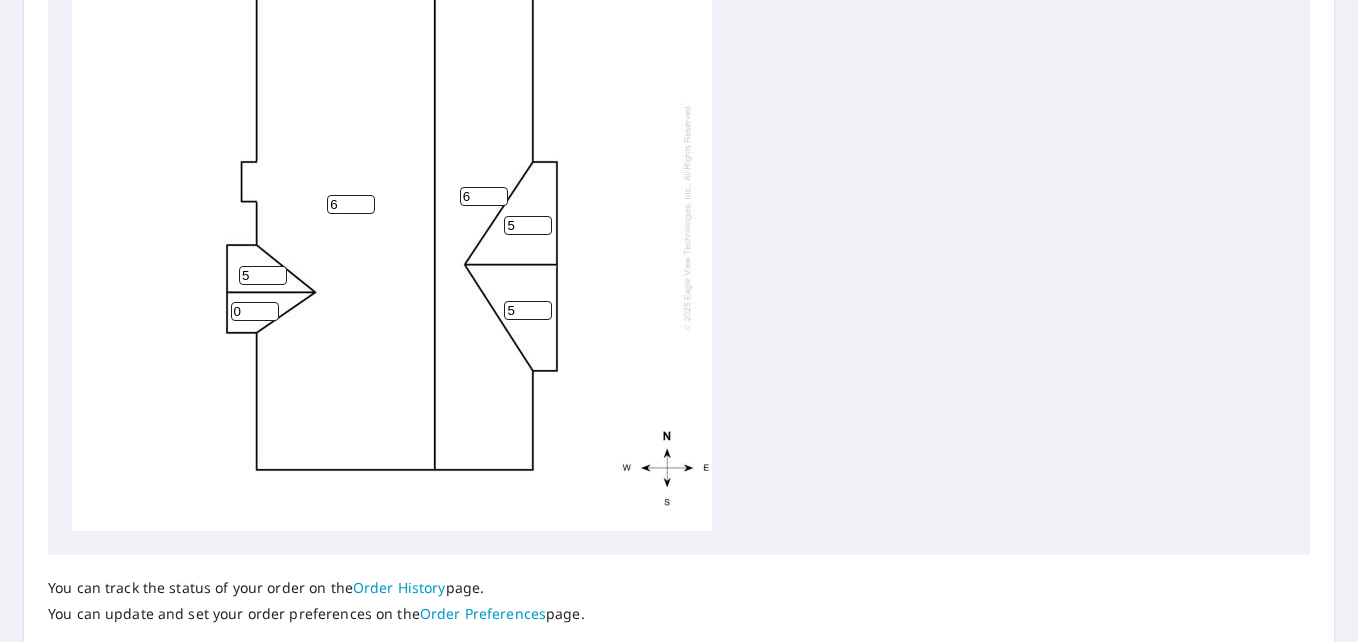 type on "5" 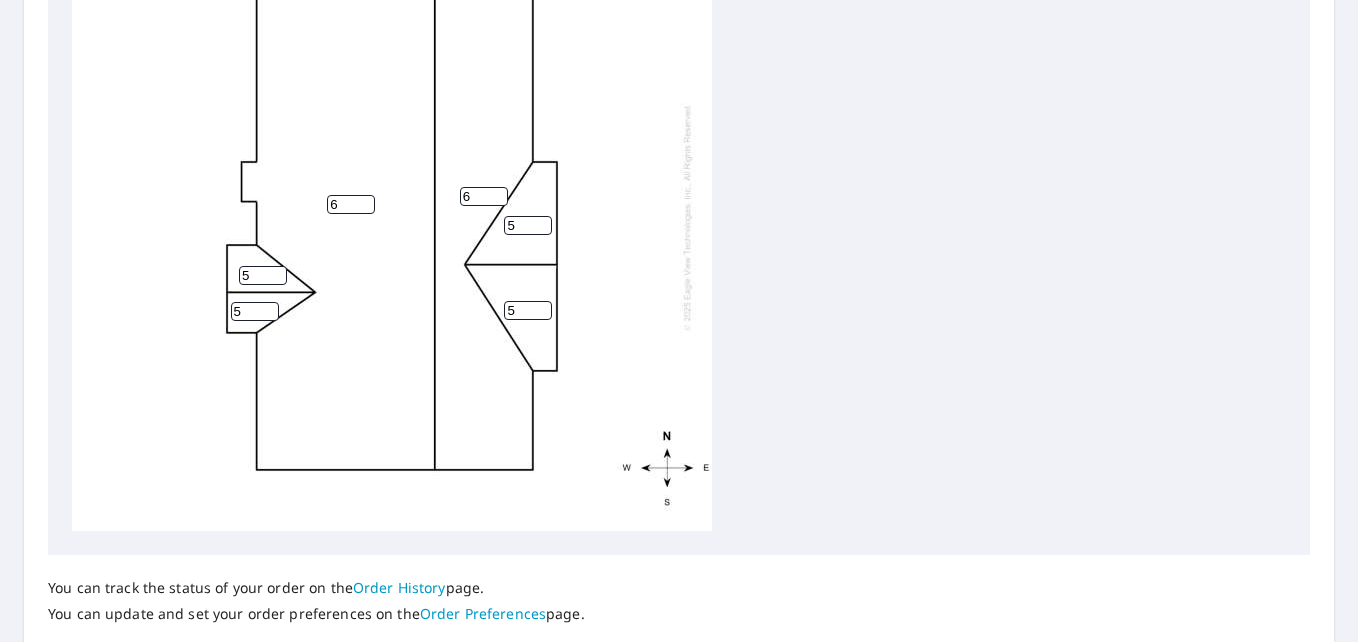 type on "5" 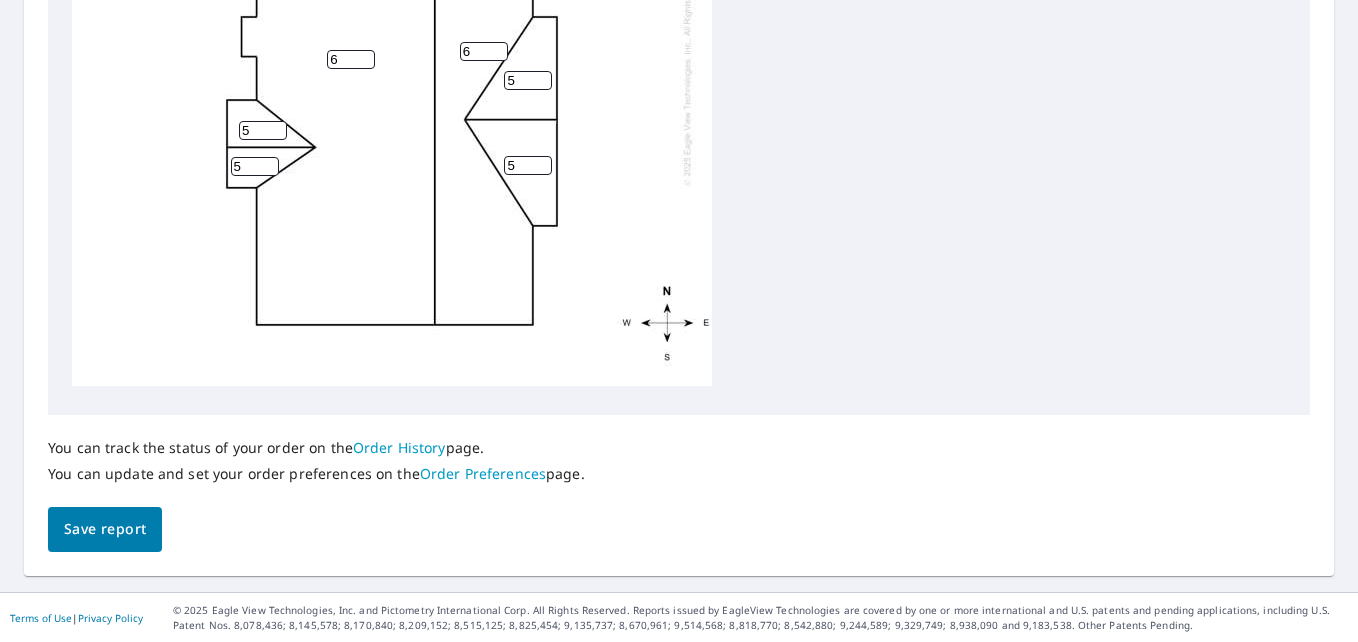 scroll, scrollTop: 941, scrollLeft: 0, axis: vertical 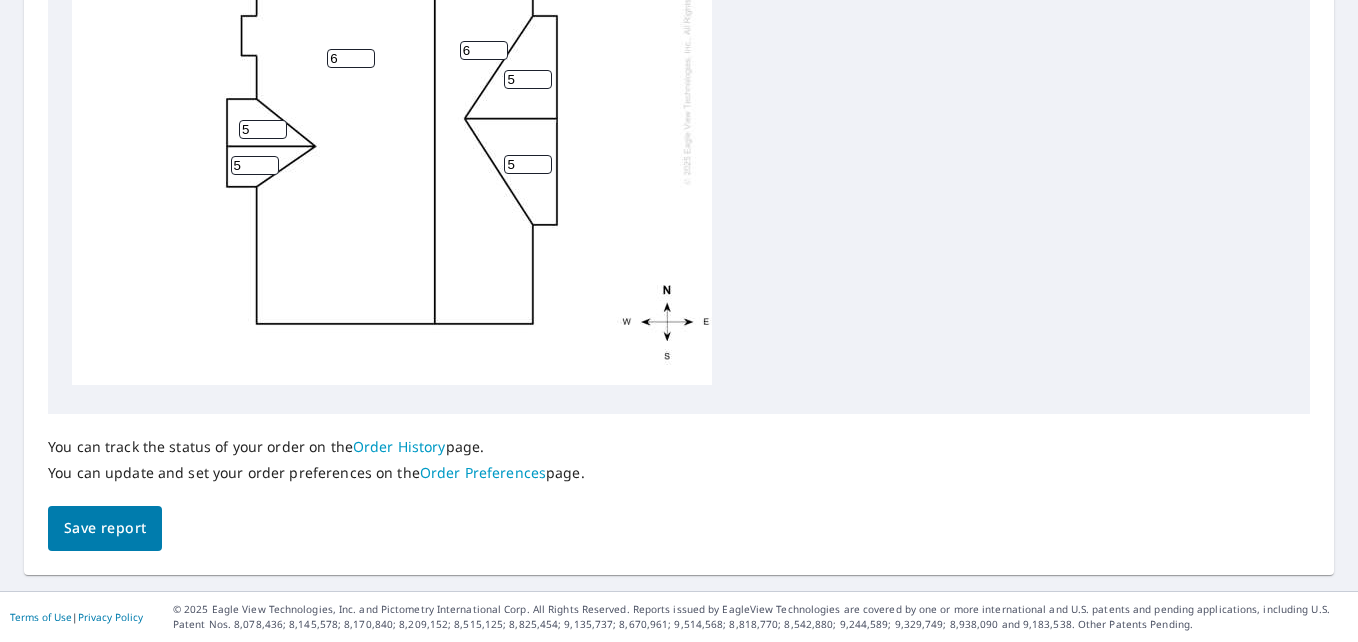 click on "Save report" at bounding box center (105, 528) 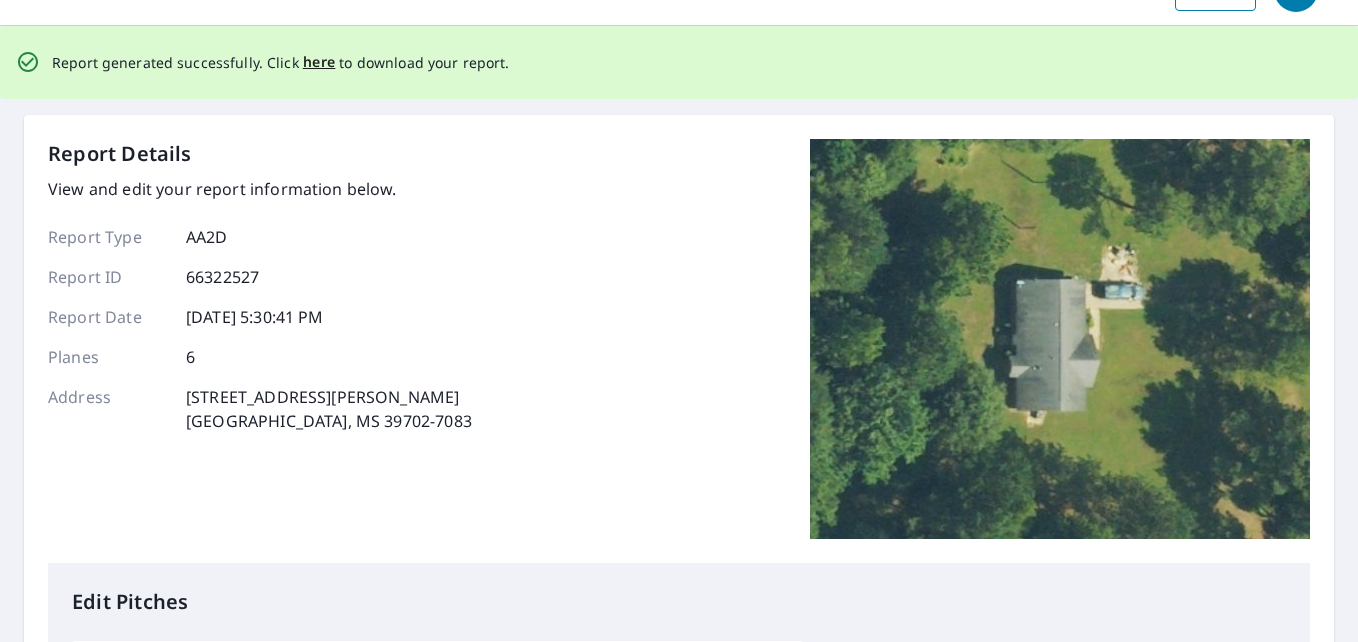 scroll, scrollTop: 0, scrollLeft: 0, axis: both 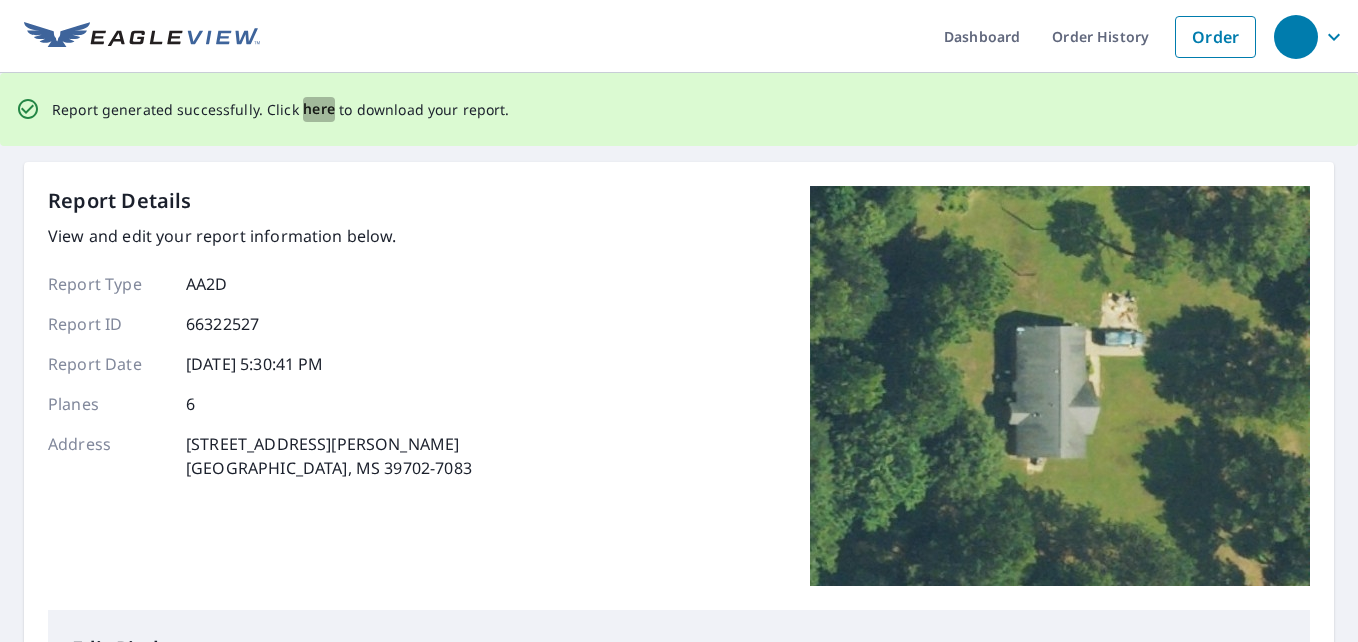 click on "here" at bounding box center [319, 109] 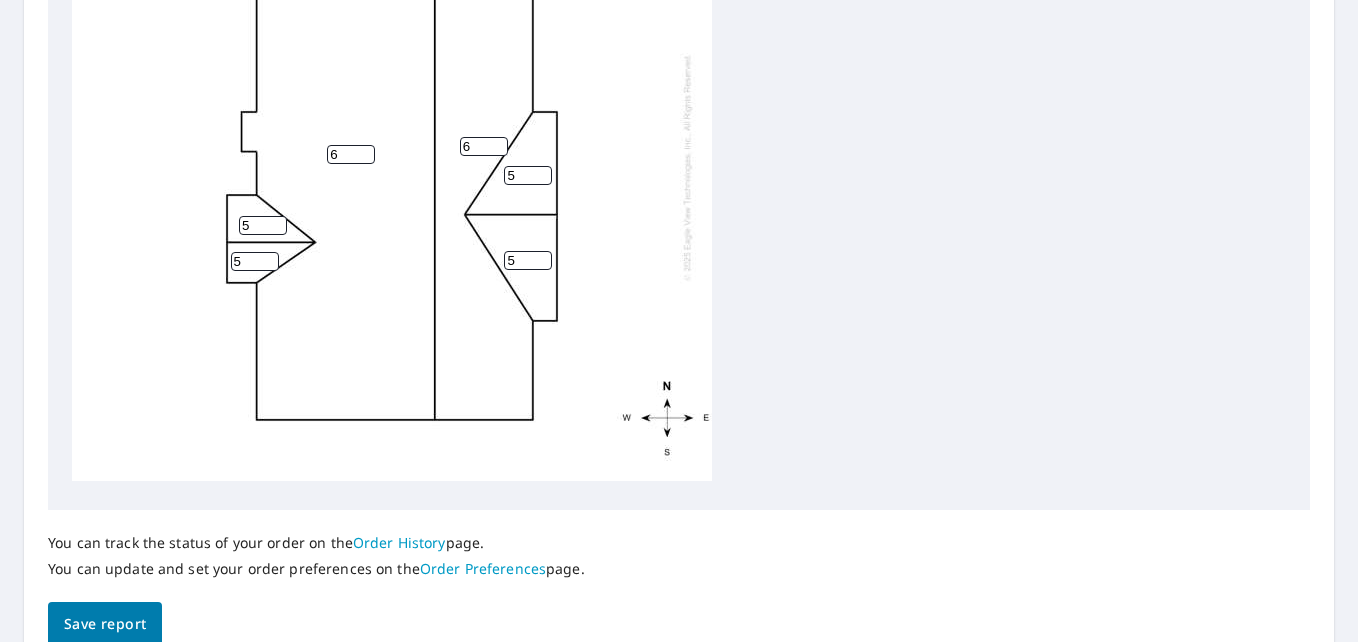 scroll, scrollTop: 941, scrollLeft: 0, axis: vertical 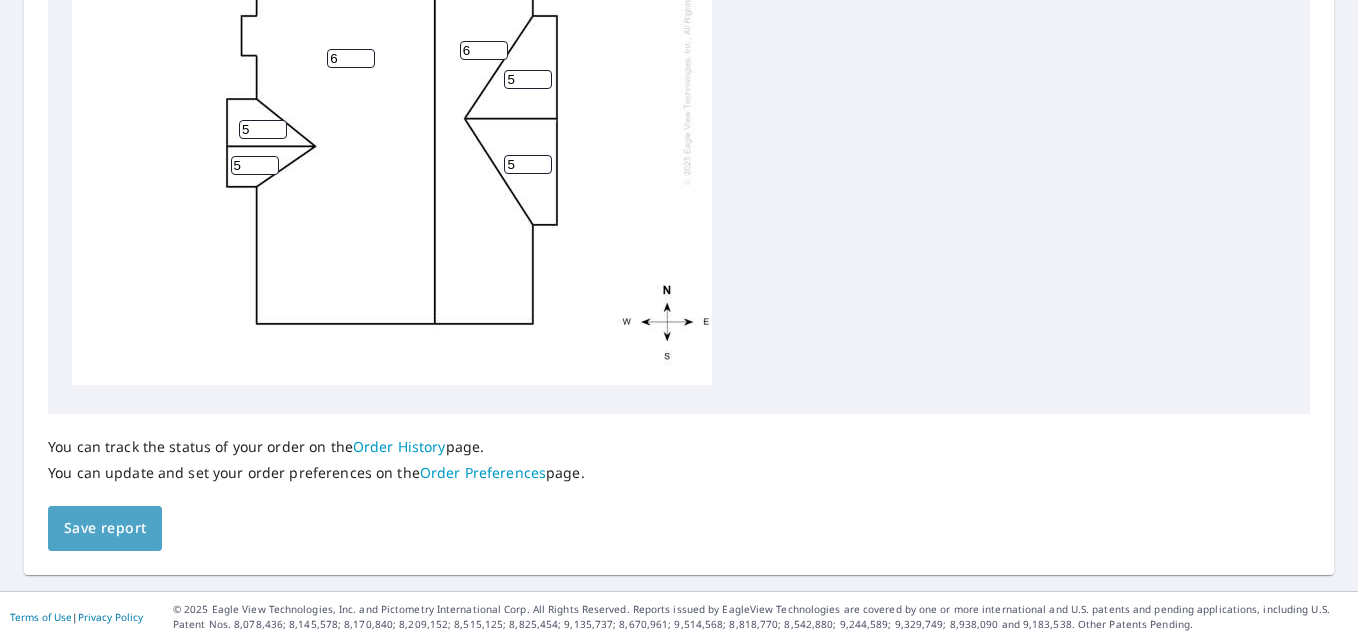click on "Save report" at bounding box center (105, 528) 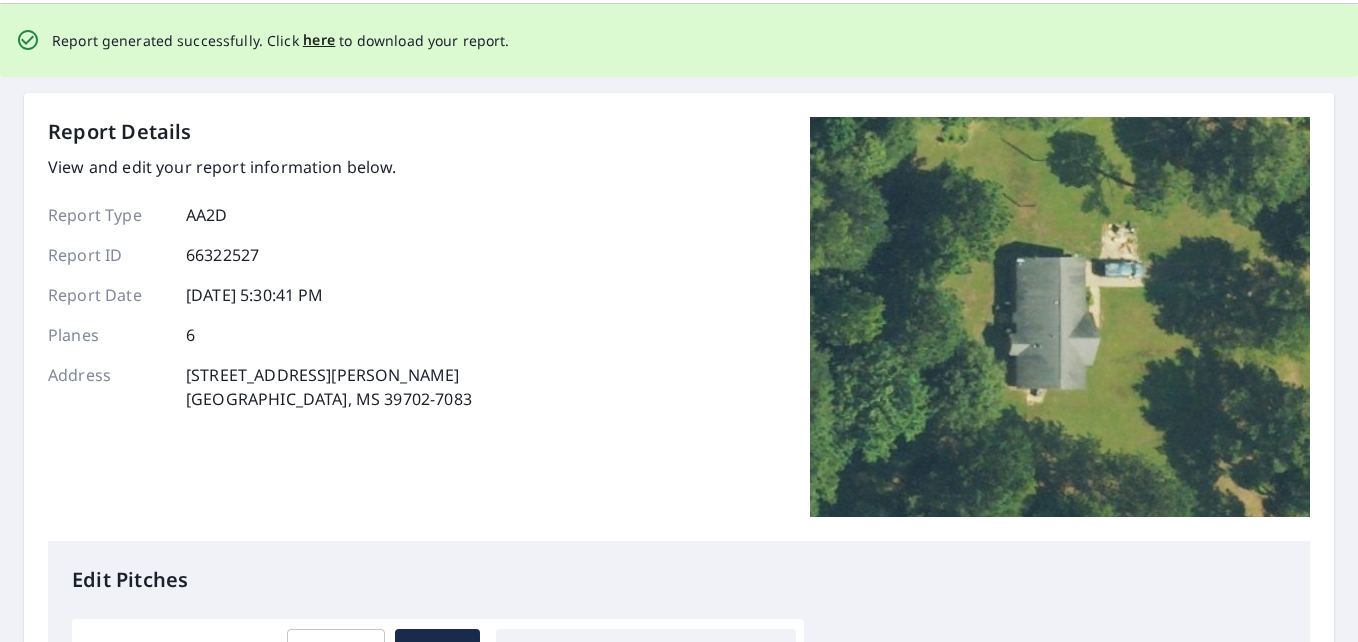 scroll, scrollTop: 0, scrollLeft: 0, axis: both 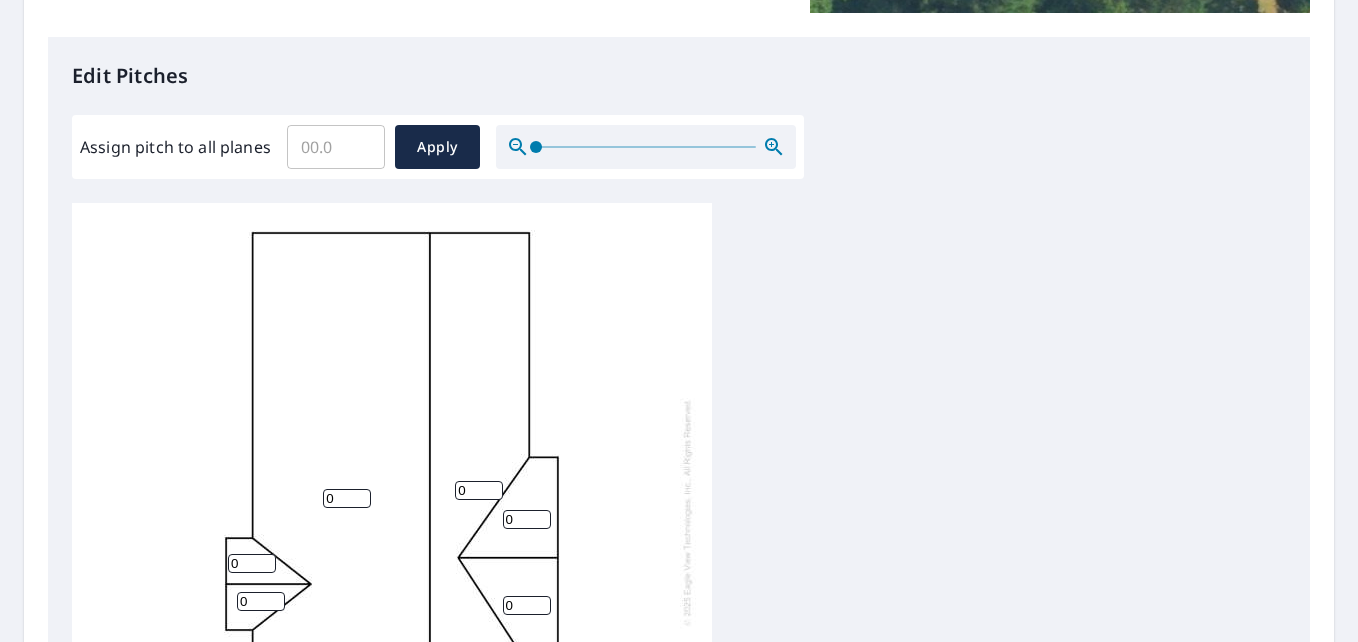 click on "0" at bounding box center (479, 490) 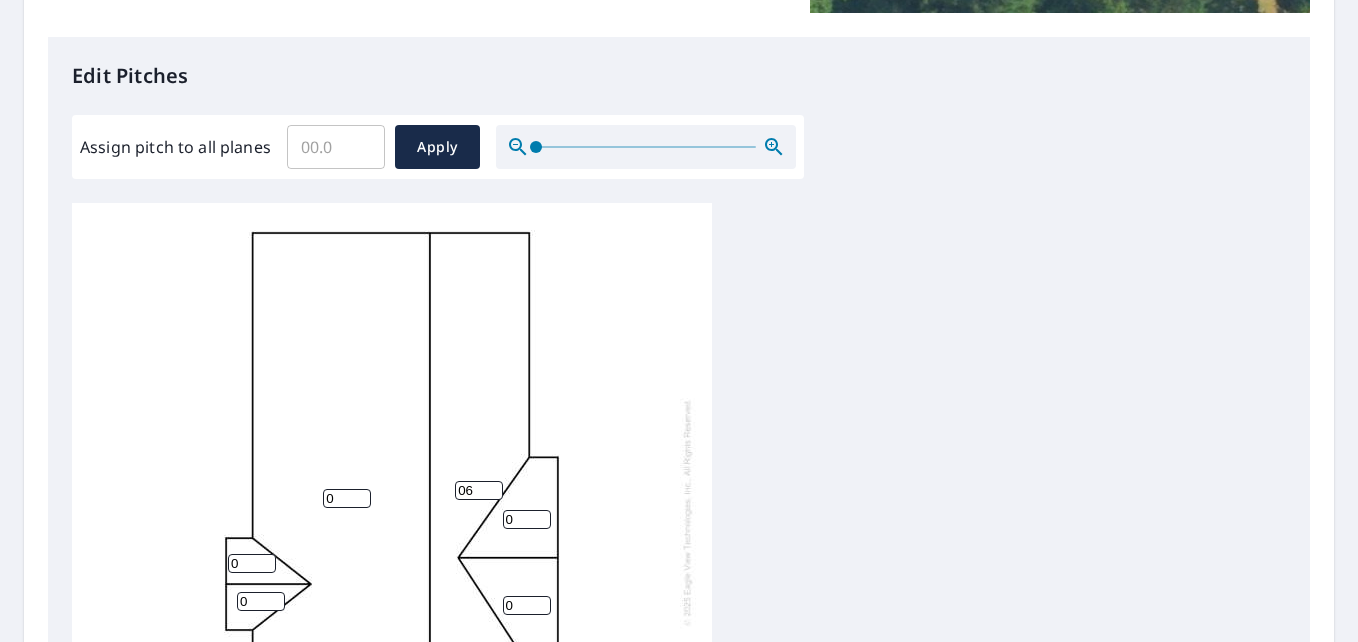 type on "0" 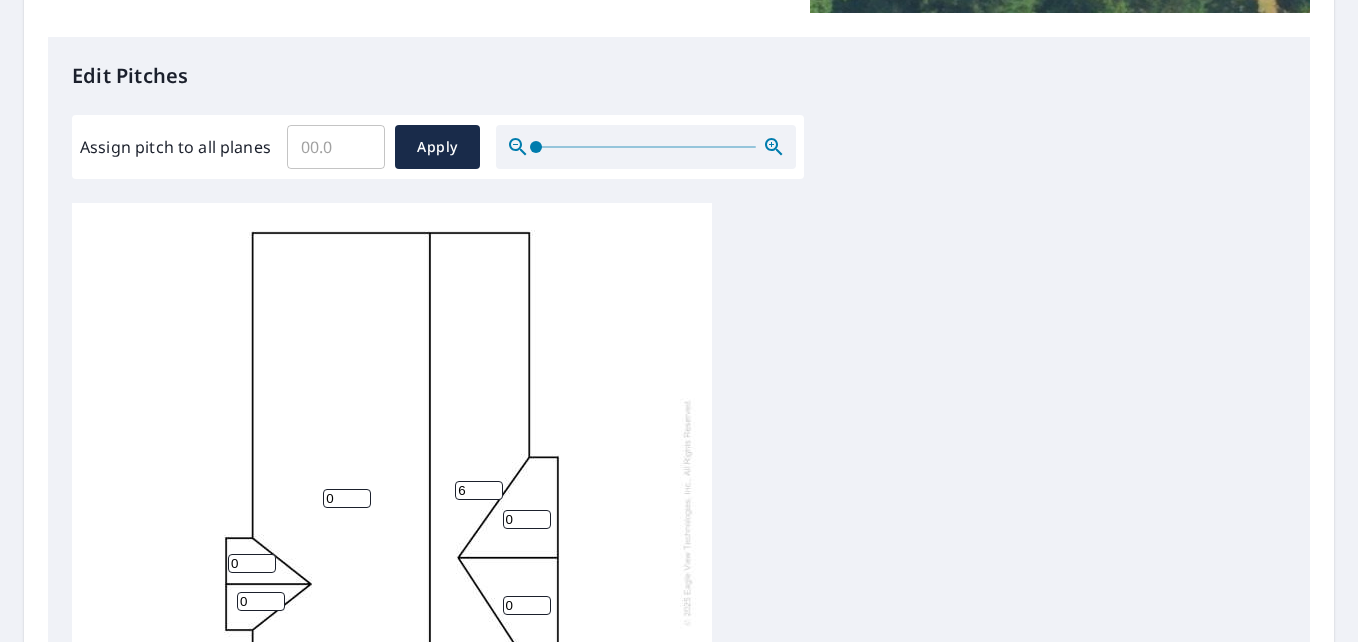 type on "6" 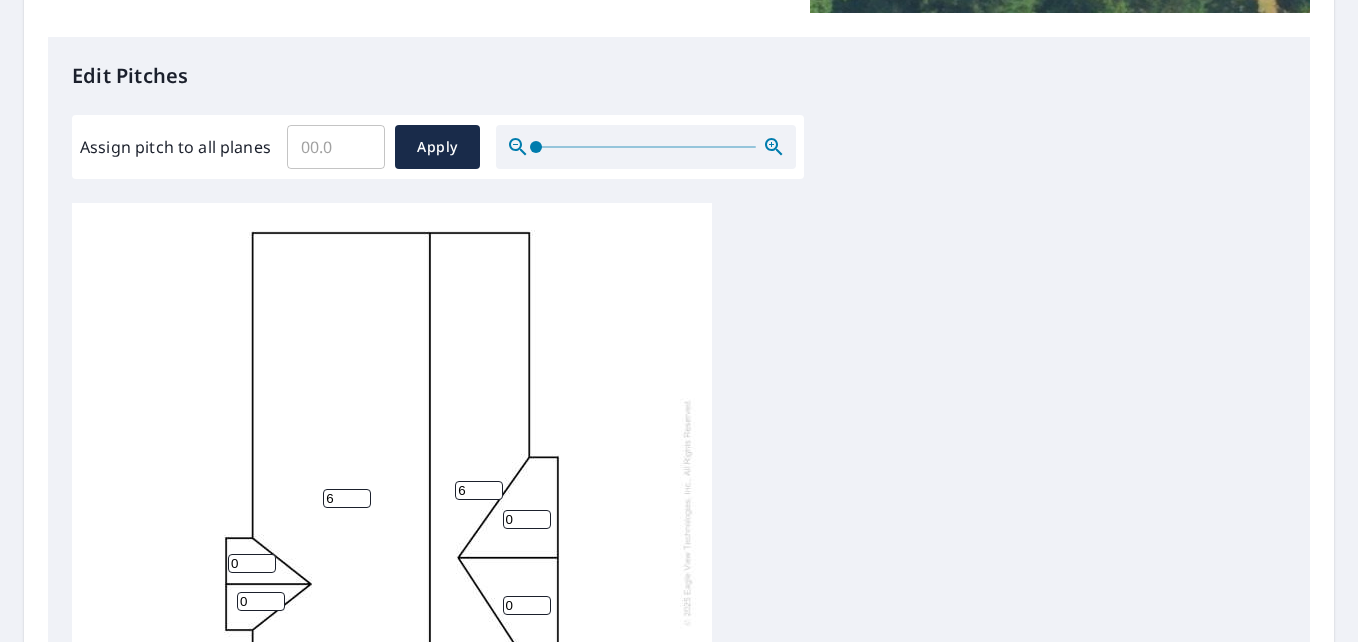 type on "6" 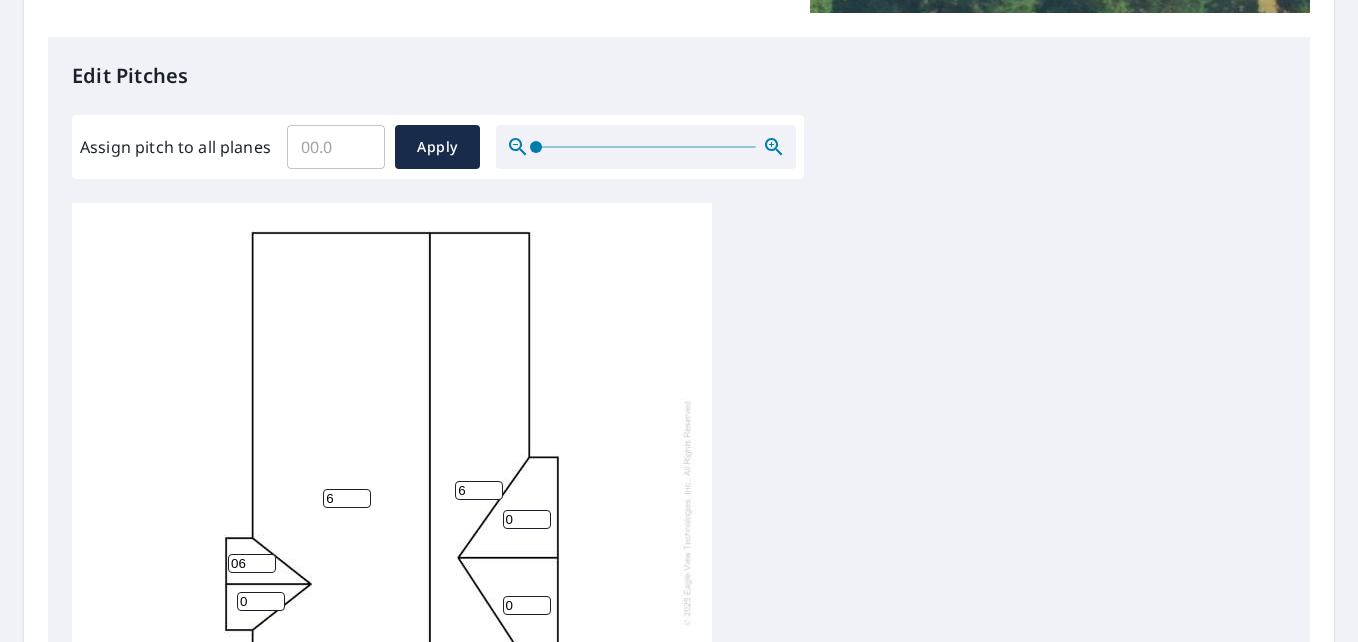 type on "0" 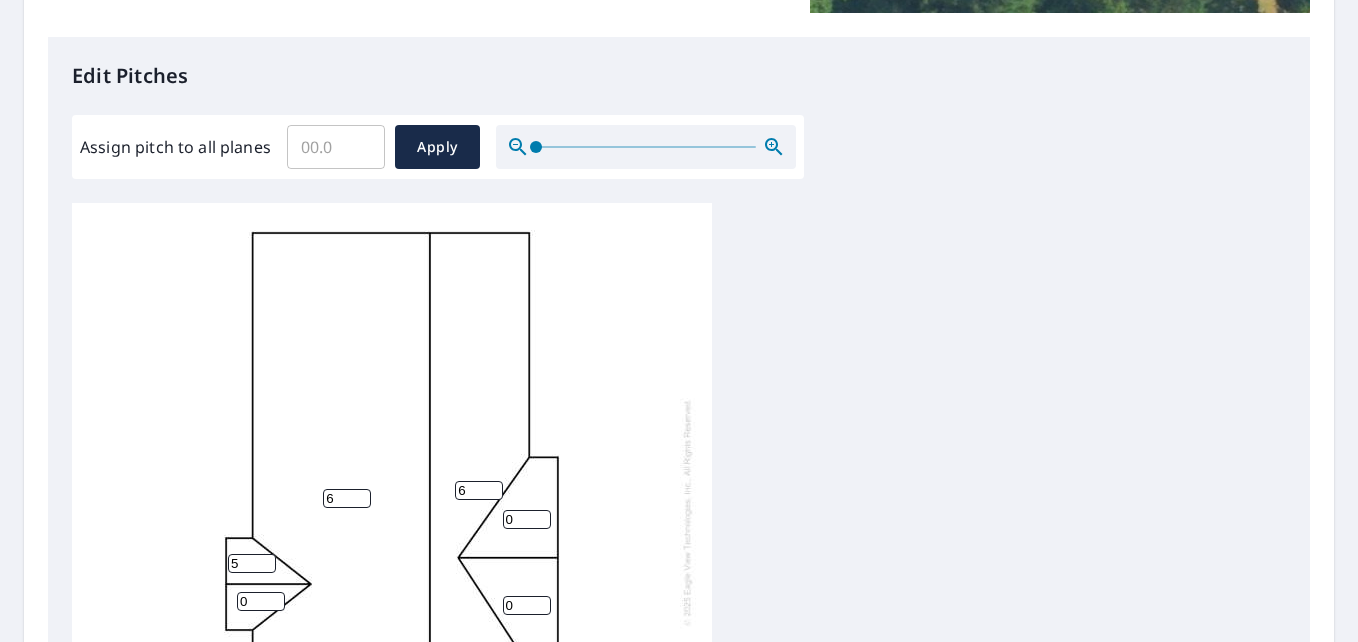 type on "5" 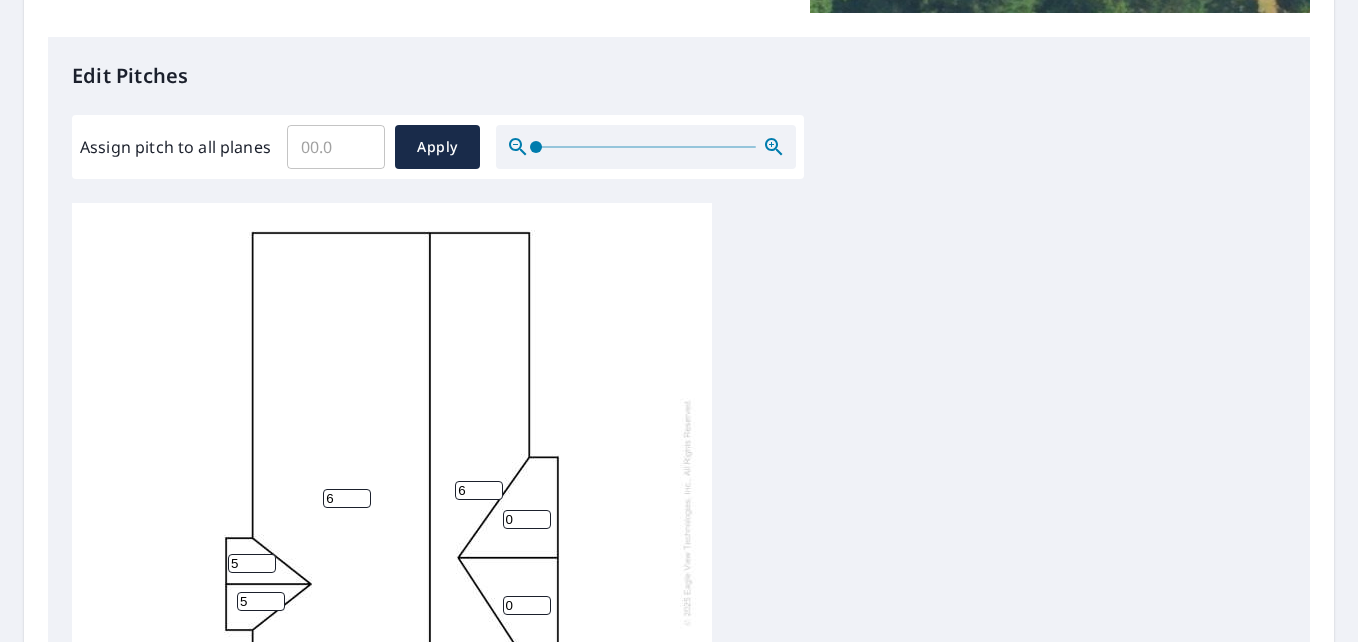 type on "5" 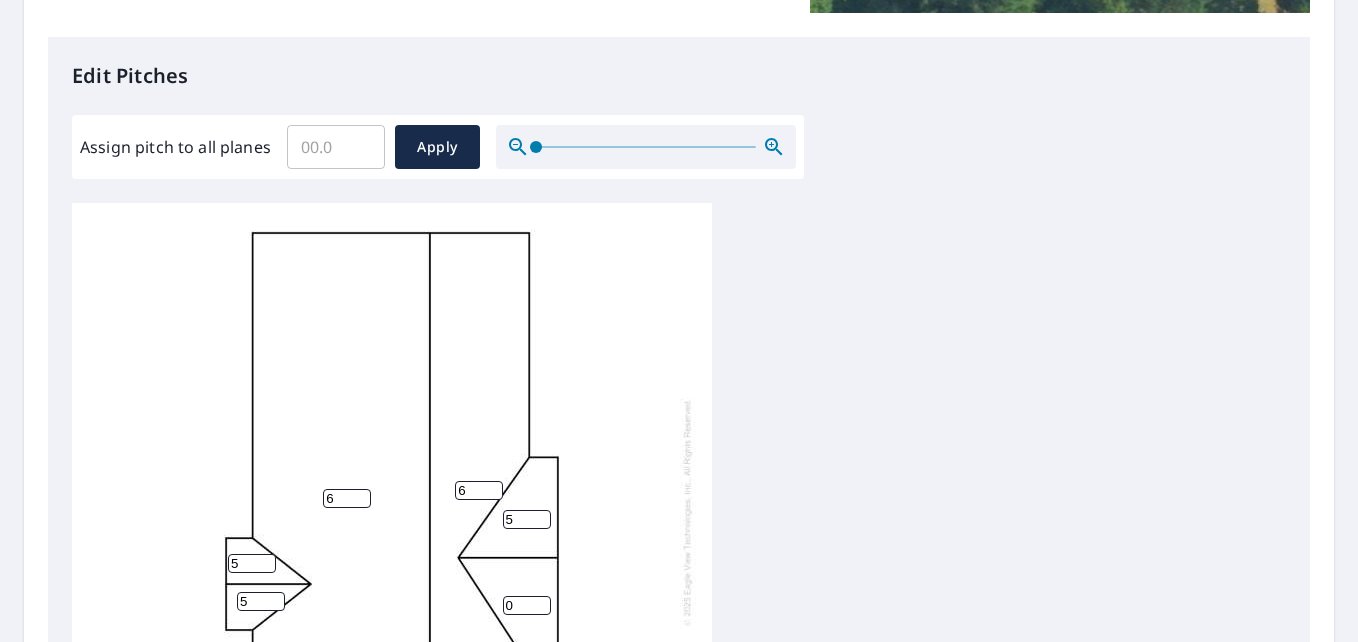 type on "5" 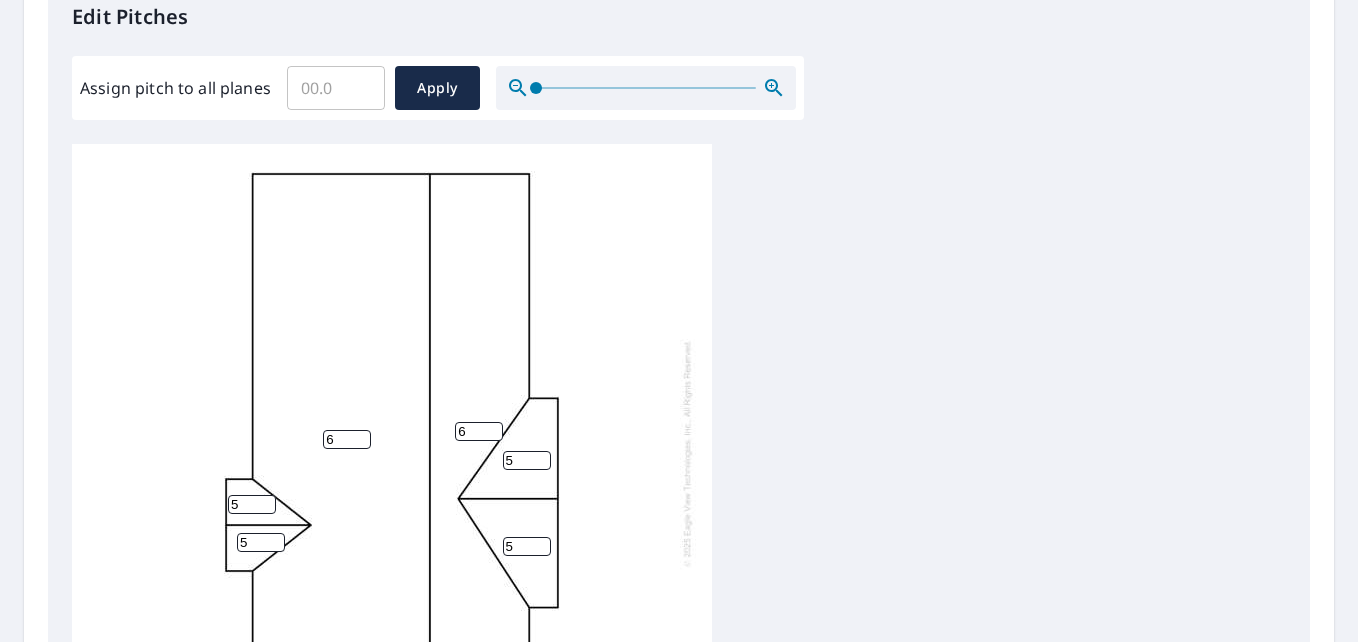 scroll, scrollTop: 541, scrollLeft: 0, axis: vertical 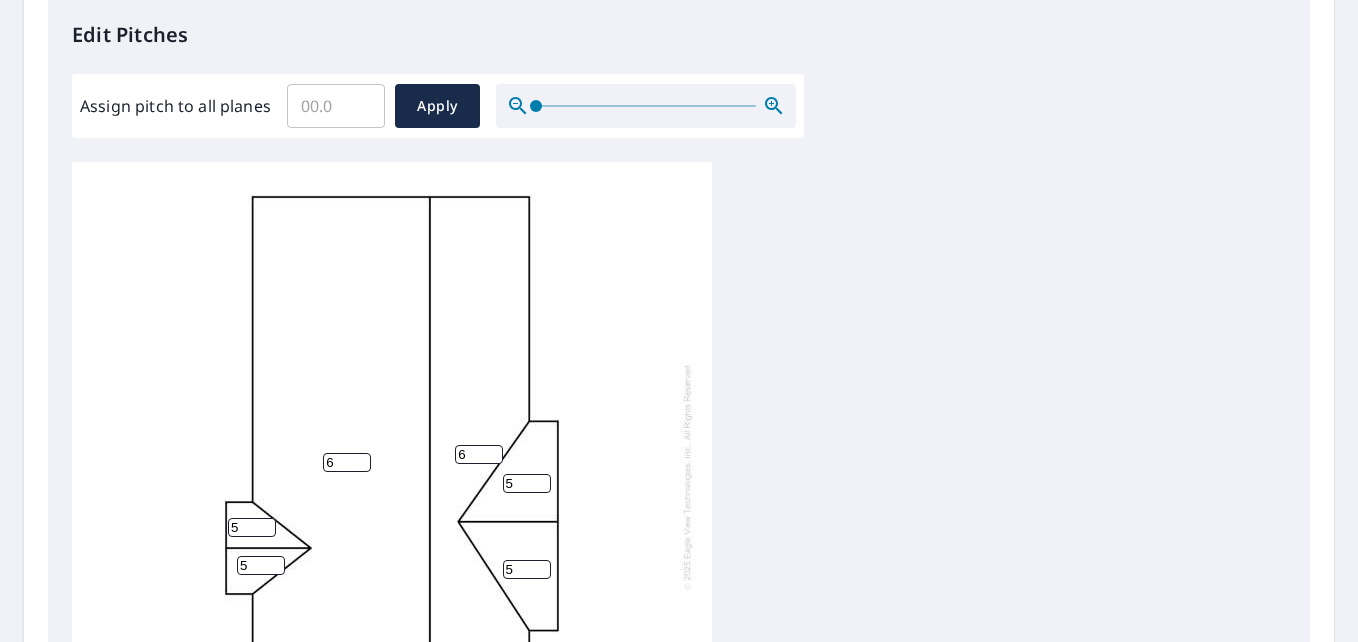 type on "5" 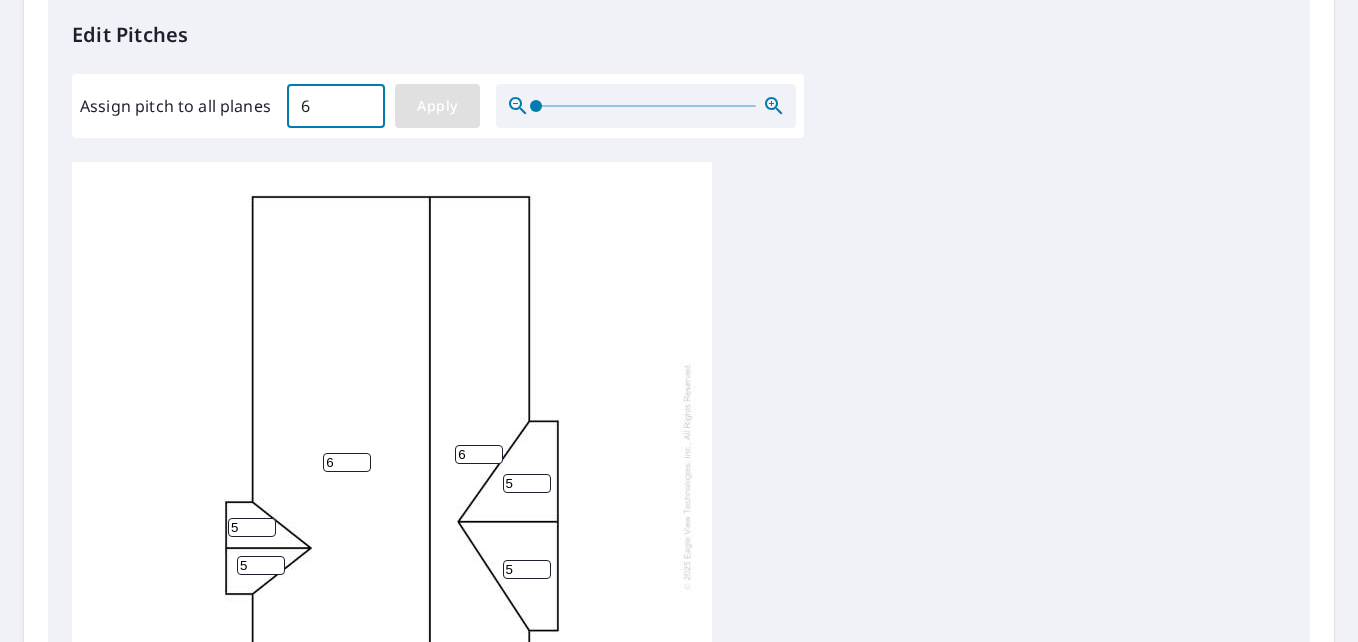 type on "6" 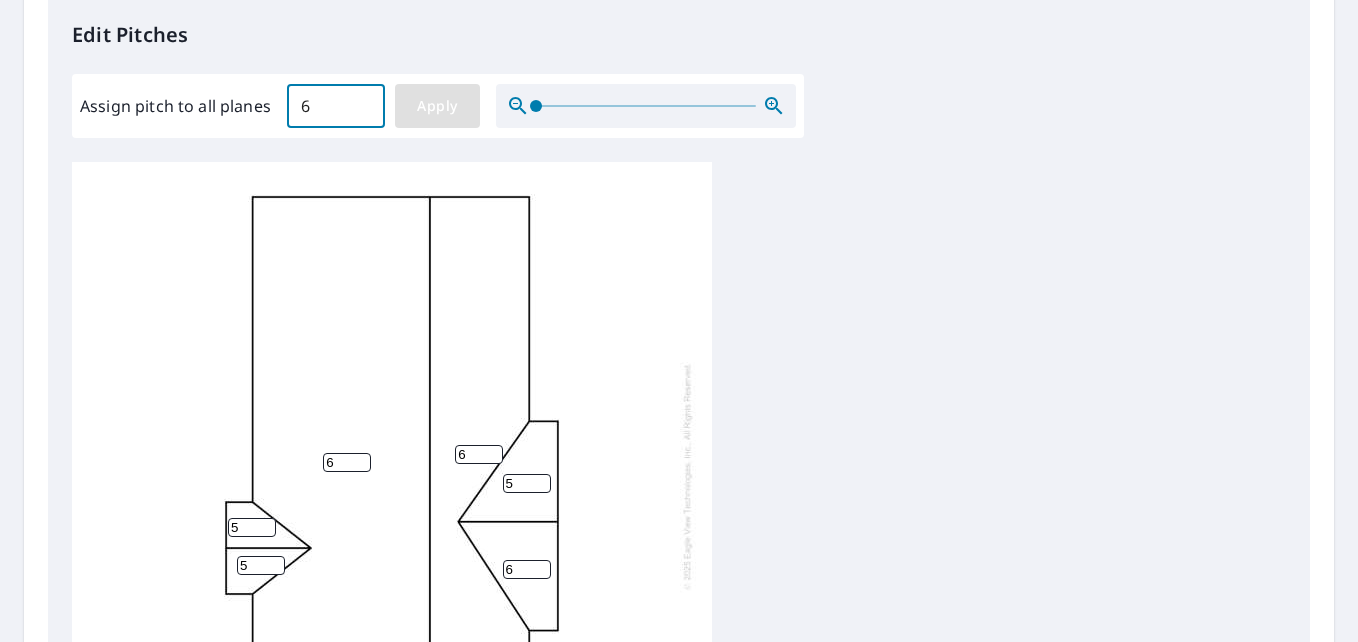 type on "6" 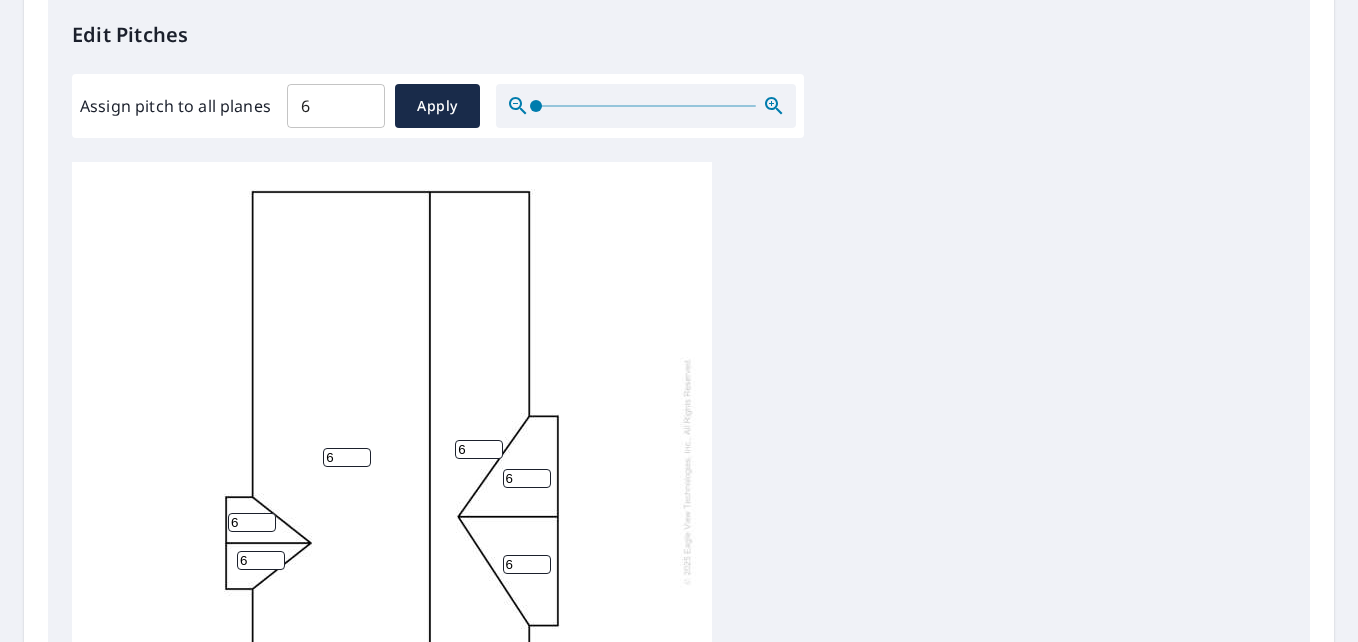 scroll, scrollTop: 20, scrollLeft: 0, axis: vertical 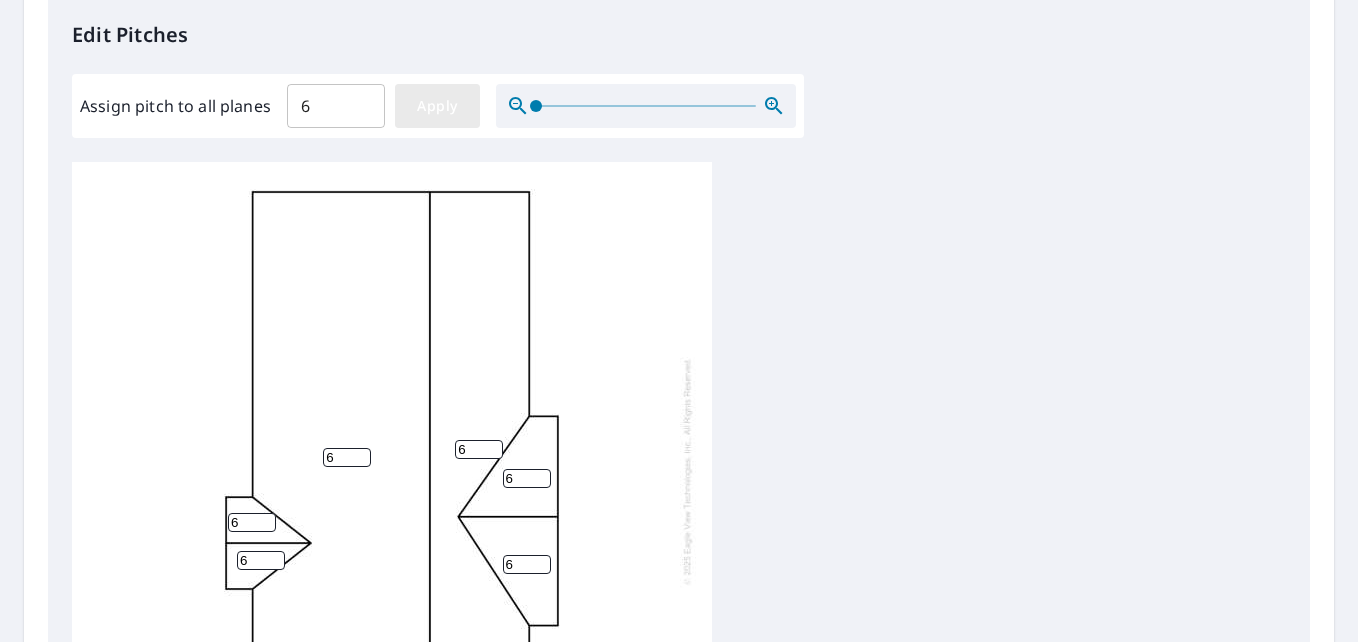 drag, startPoint x: 438, startPoint y: 100, endPoint x: 437, endPoint y: 115, distance: 15.033297 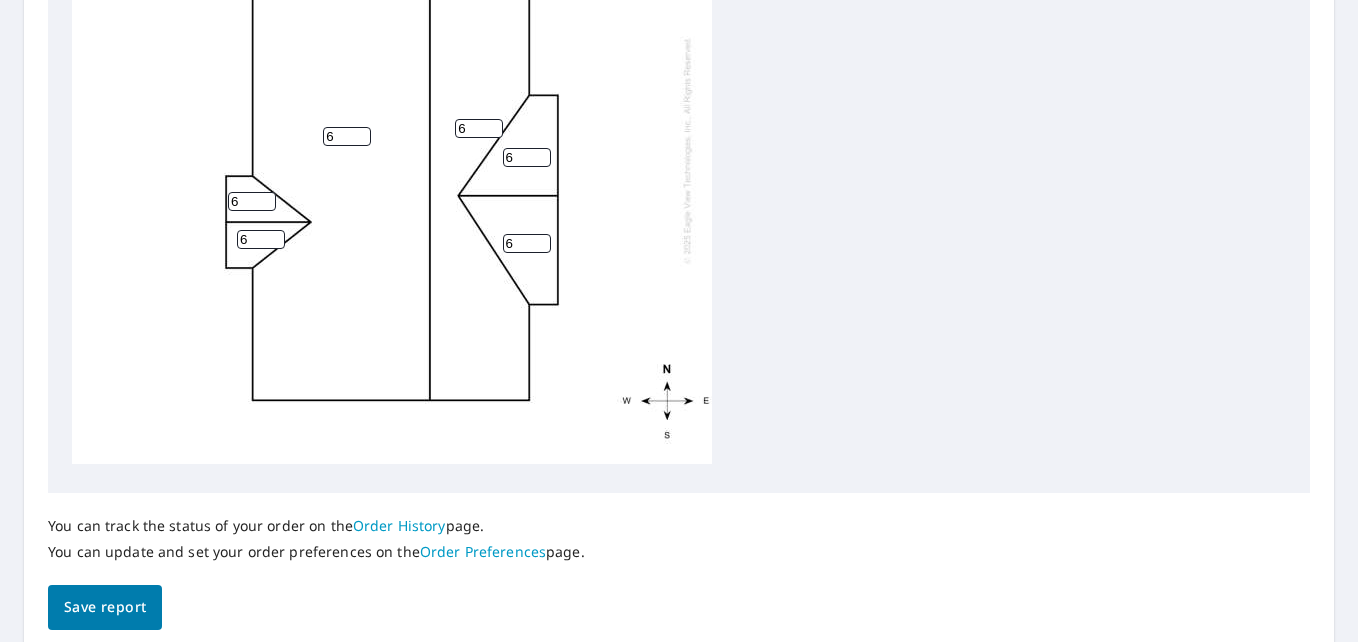 scroll, scrollTop: 941, scrollLeft: 0, axis: vertical 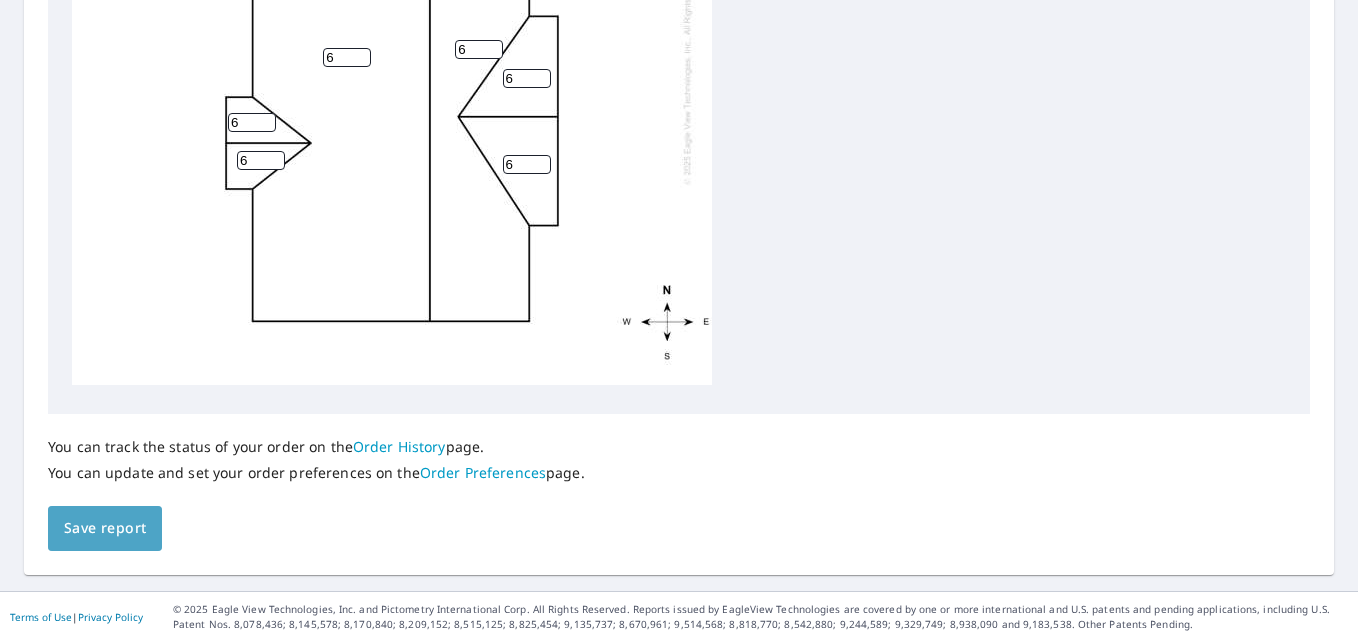 click on "Save report" at bounding box center (105, 528) 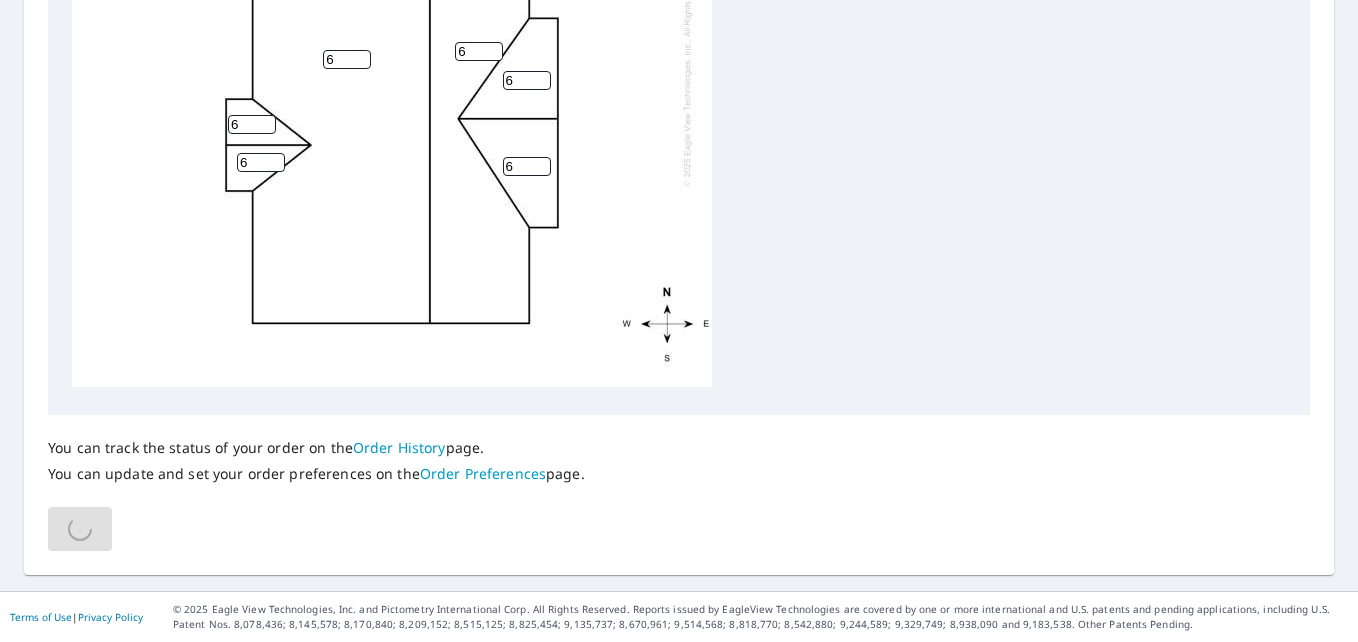 scroll, scrollTop: 0, scrollLeft: 0, axis: both 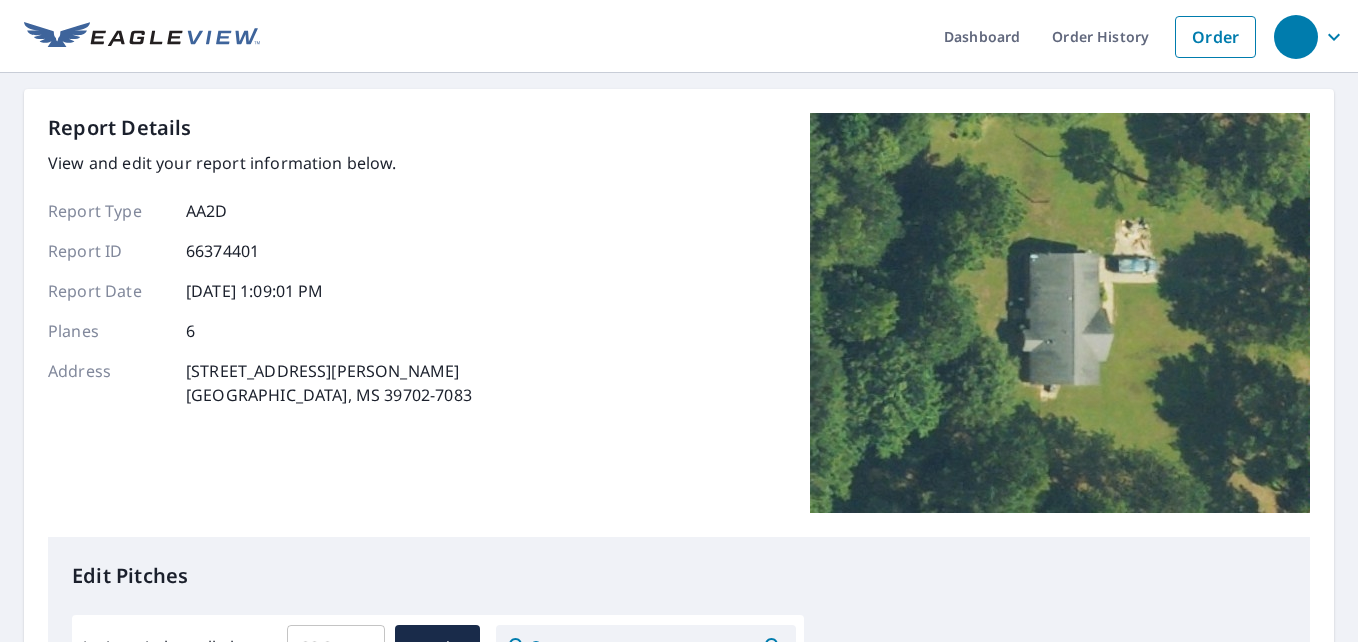 click on "AA2D" at bounding box center (207, 211) 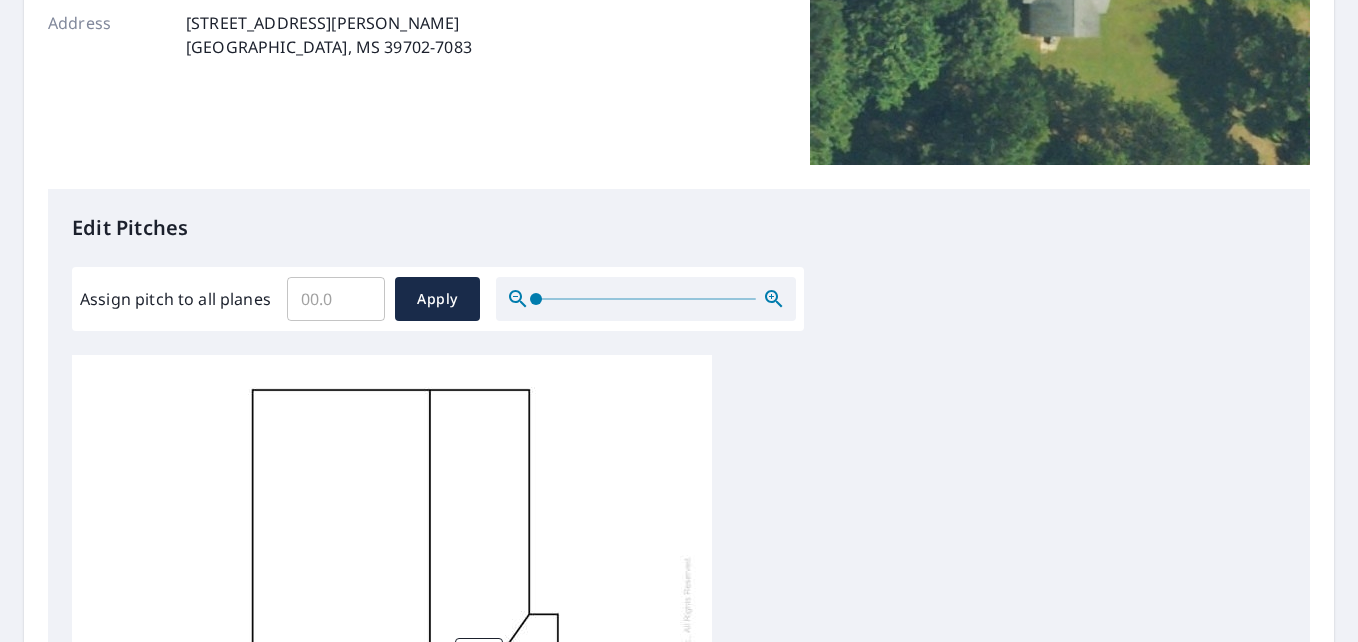 scroll, scrollTop: 400, scrollLeft: 0, axis: vertical 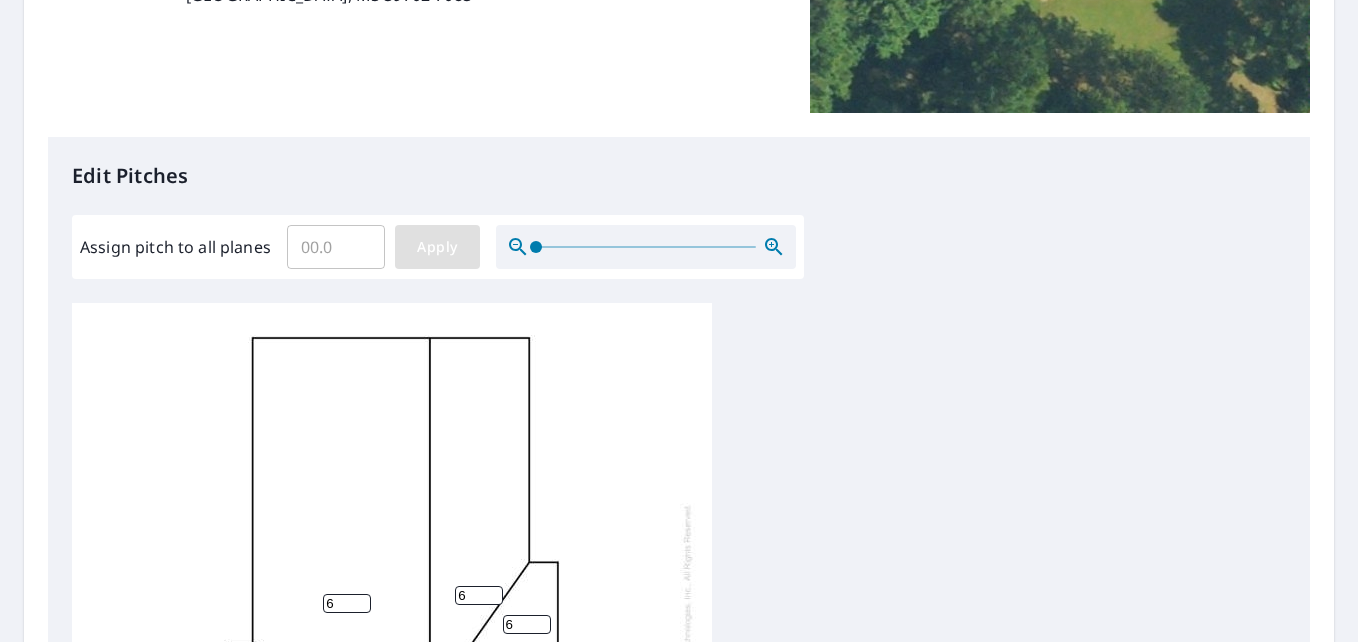 click on "Apply" at bounding box center [437, 247] 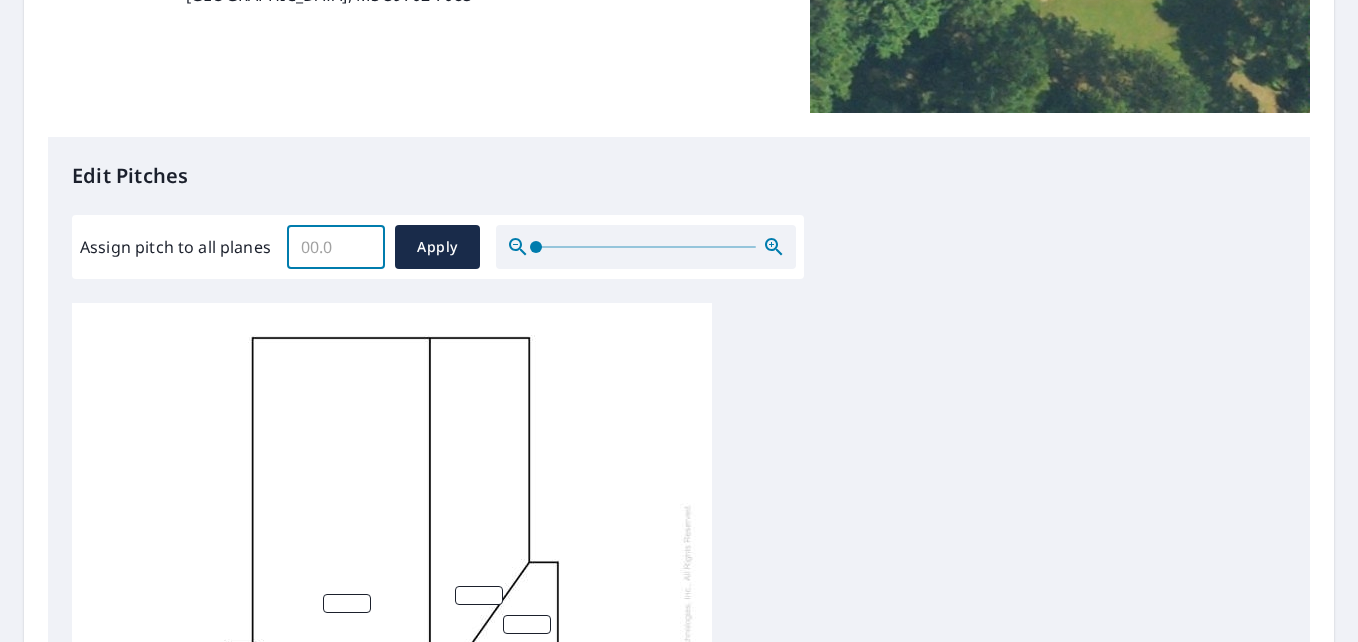 click on "Assign pitch to all planes" at bounding box center (336, 247) 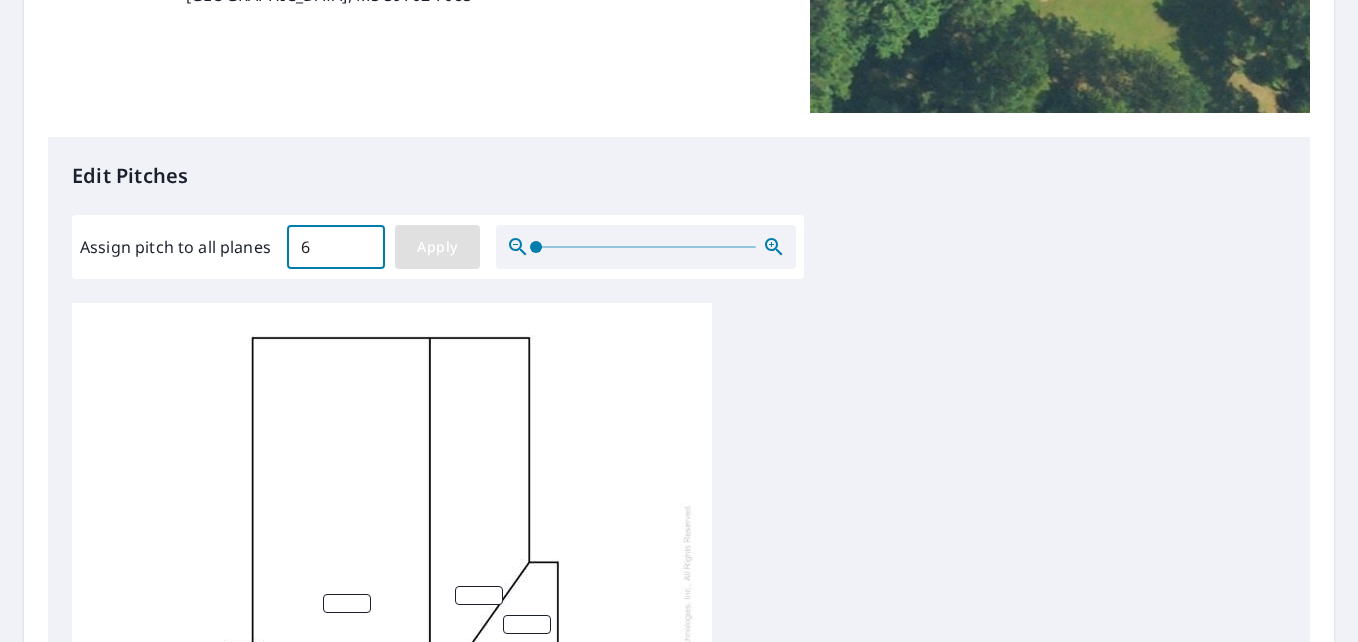 type on "6" 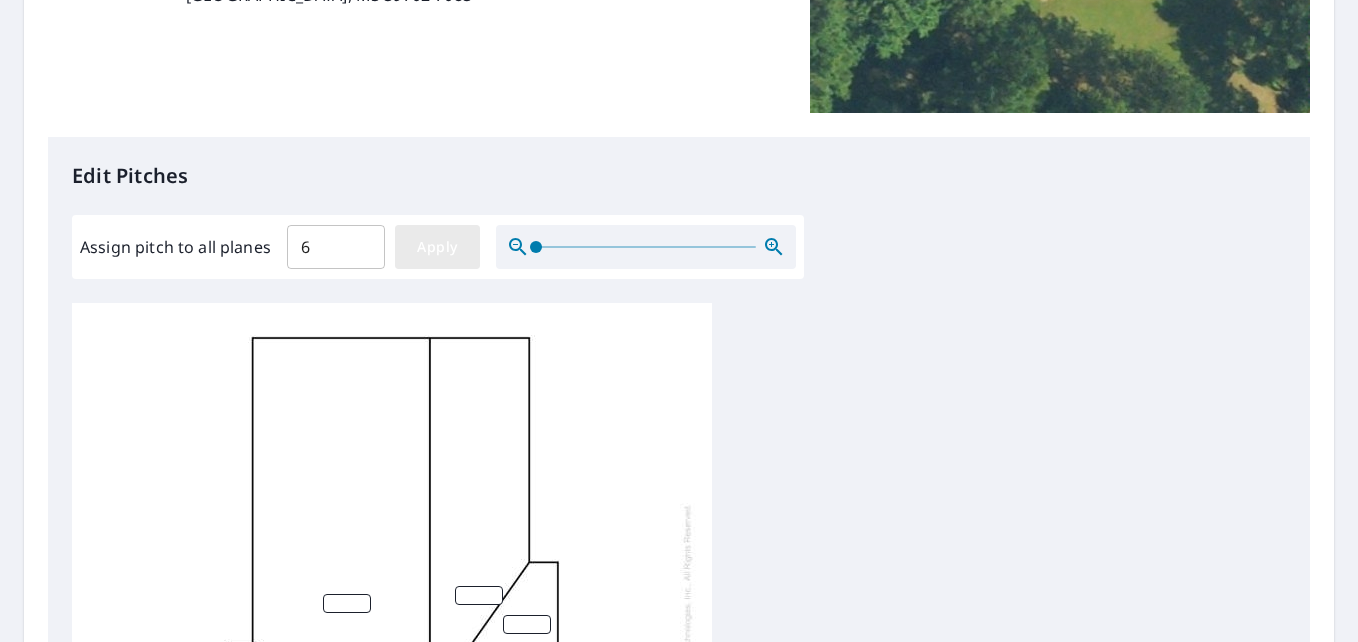 click on "Apply" at bounding box center [437, 247] 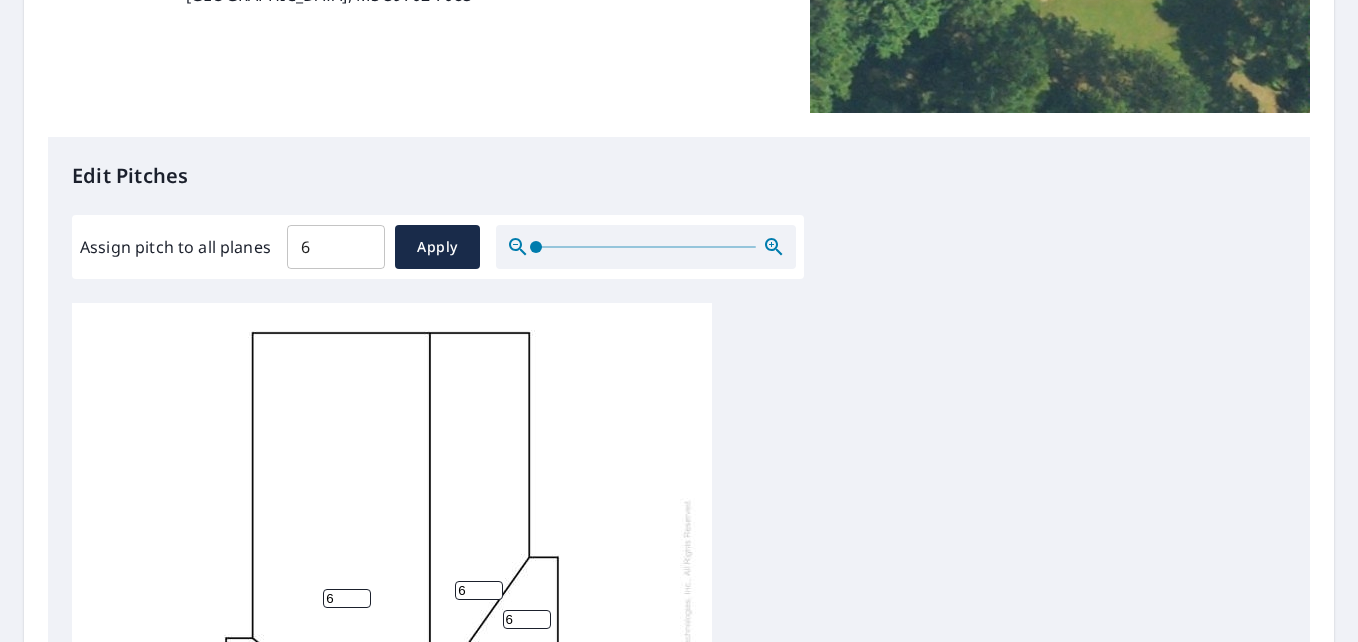 scroll, scrollTop: 20, scrollLeft: 0, axis: vertical 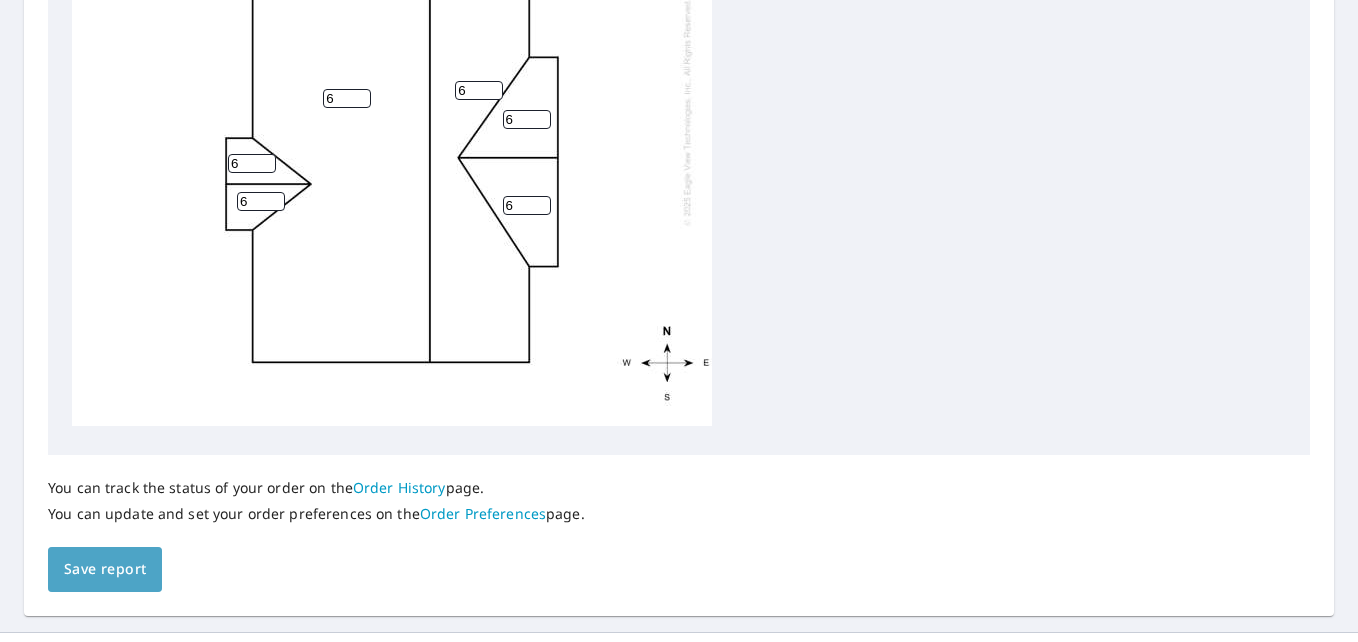 click on "Save report" at bounding box center [105, 569] 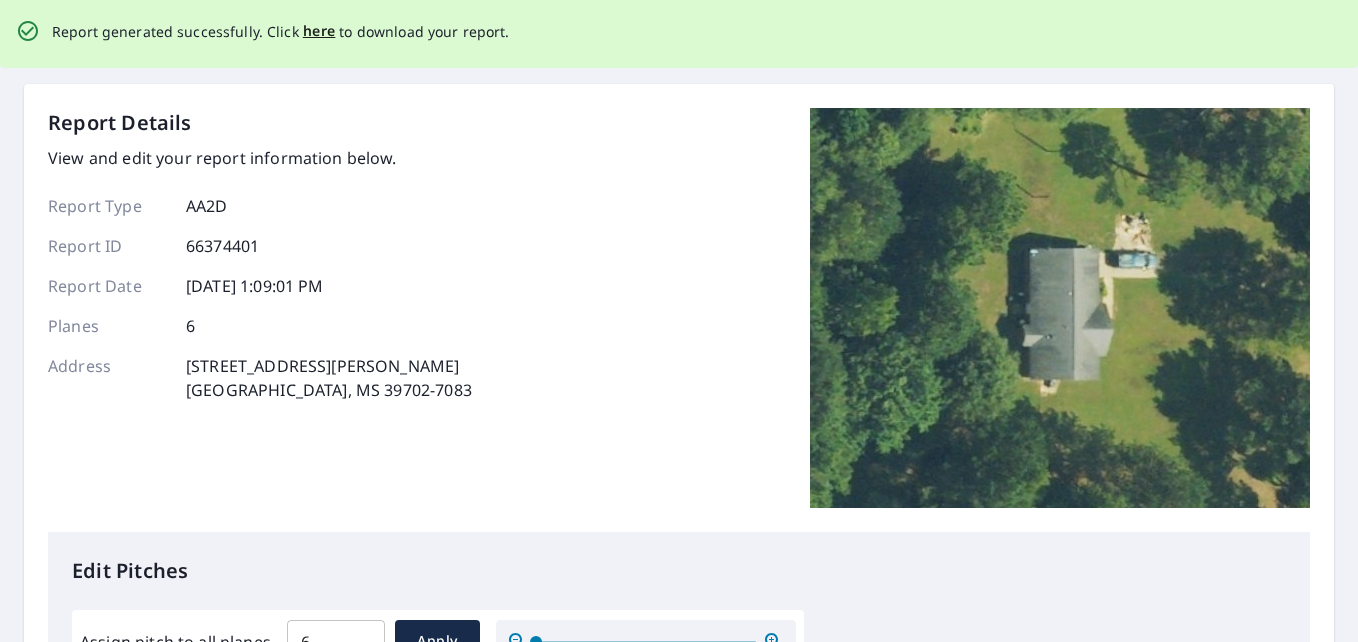scroll, scrollTop: 0, scrollLeft: 0, axis: both 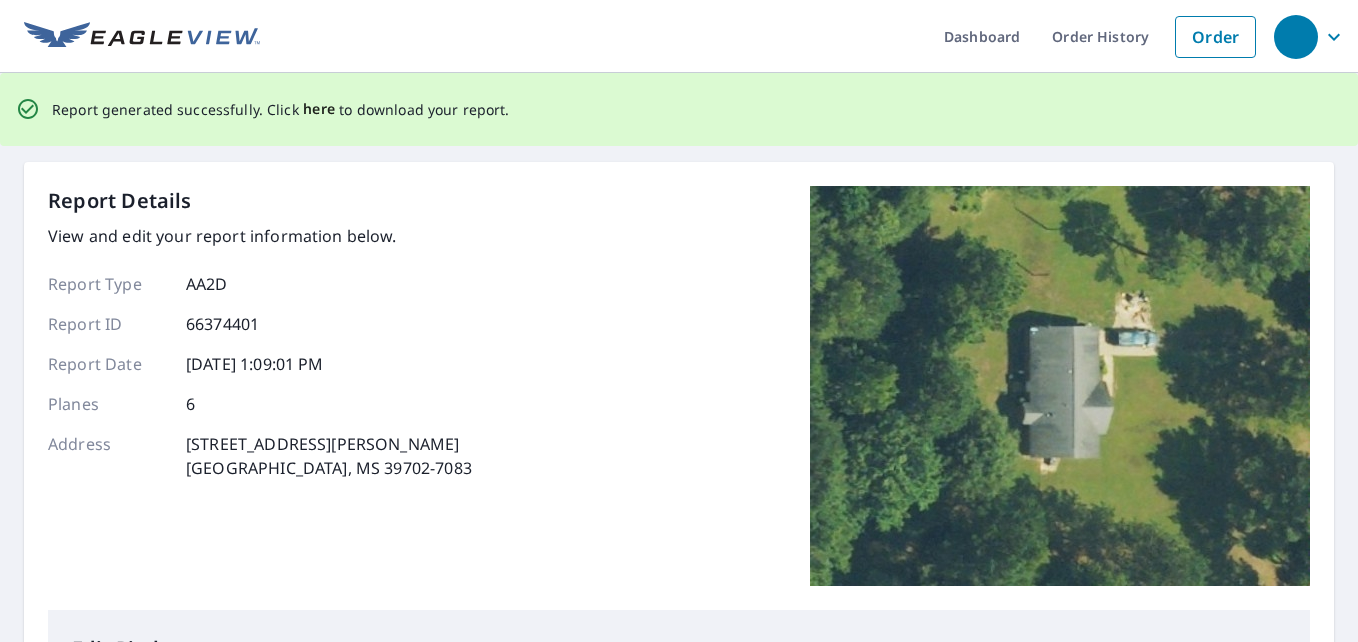 click on "here" at bounding box center [319, 109] 